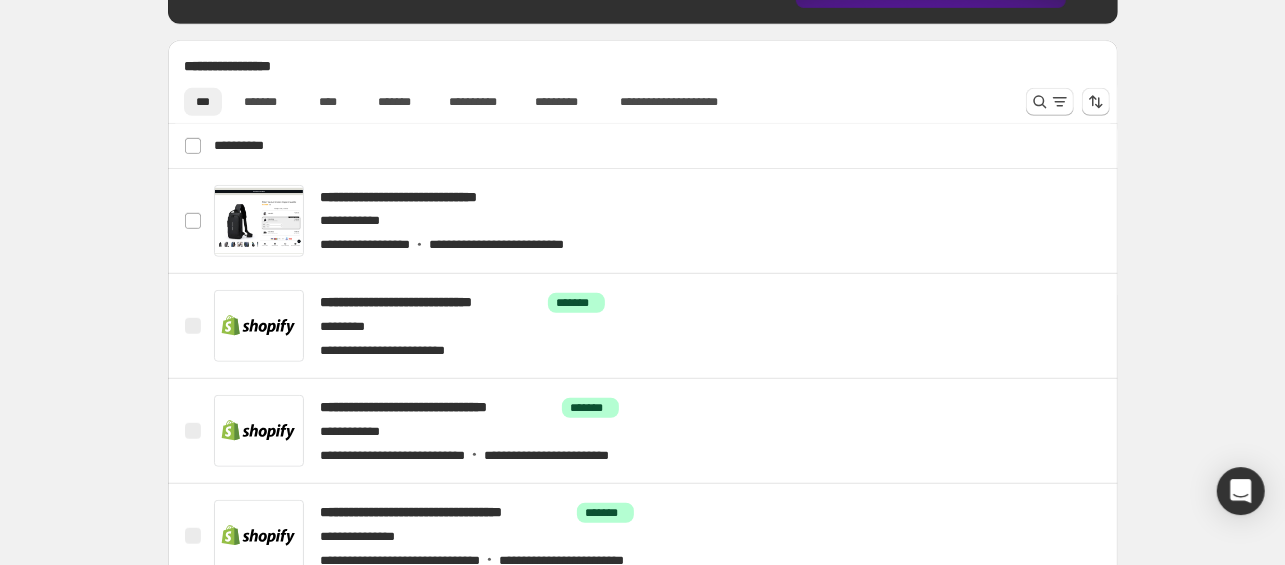 scroll, scrollTop: 636, scrollLeft: 0, axis: vertical 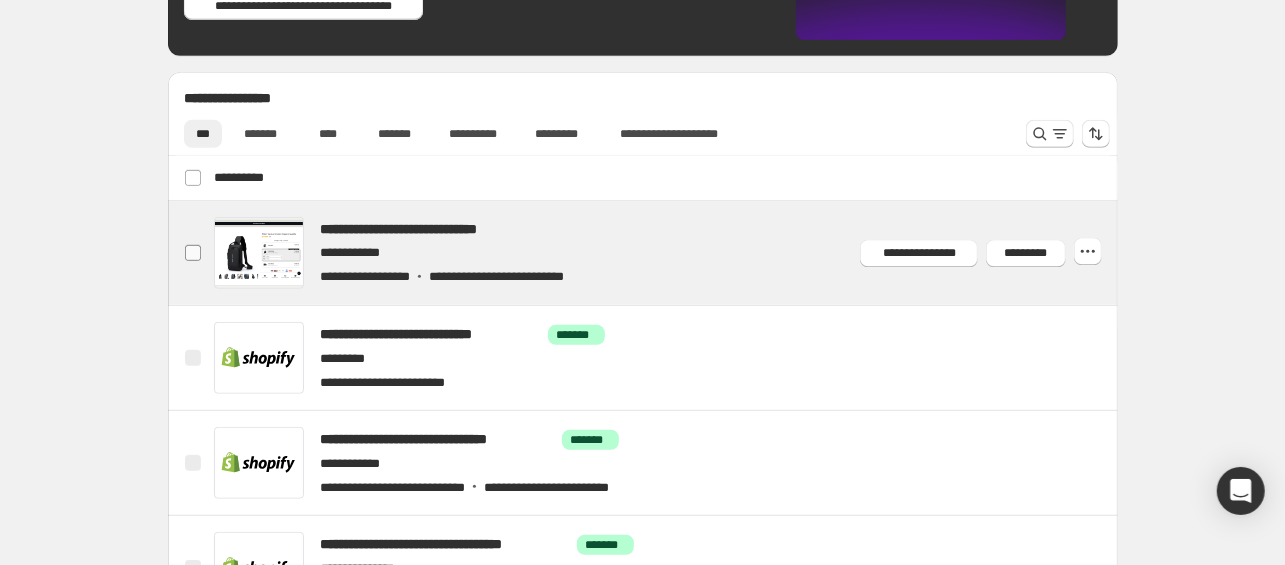 click at bounding box center (193, 253) 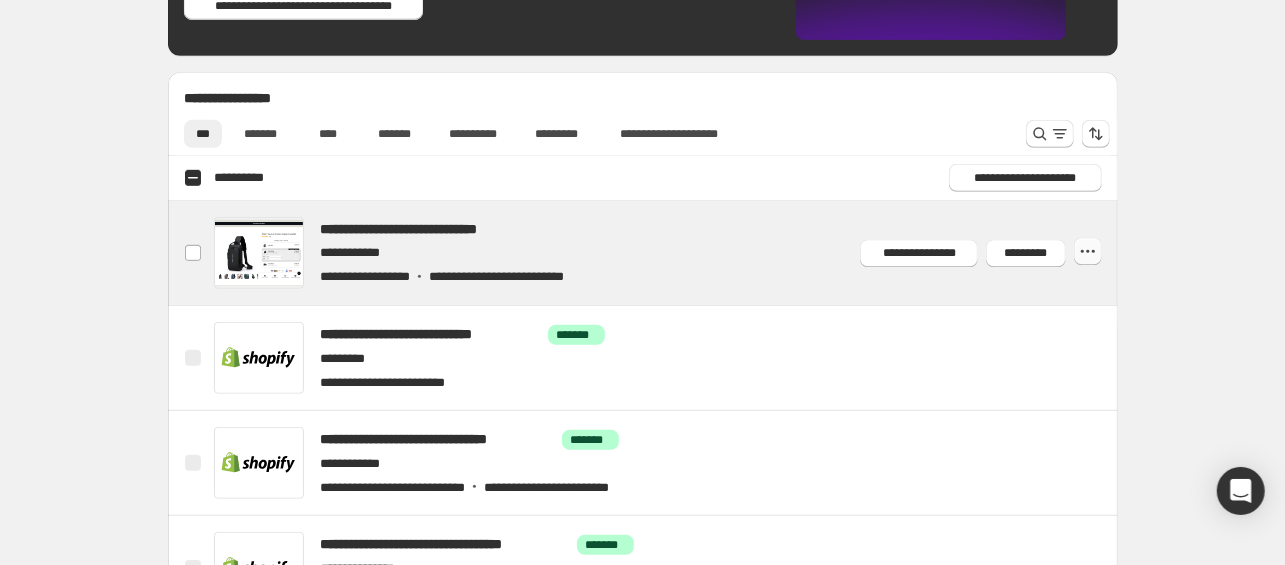 click 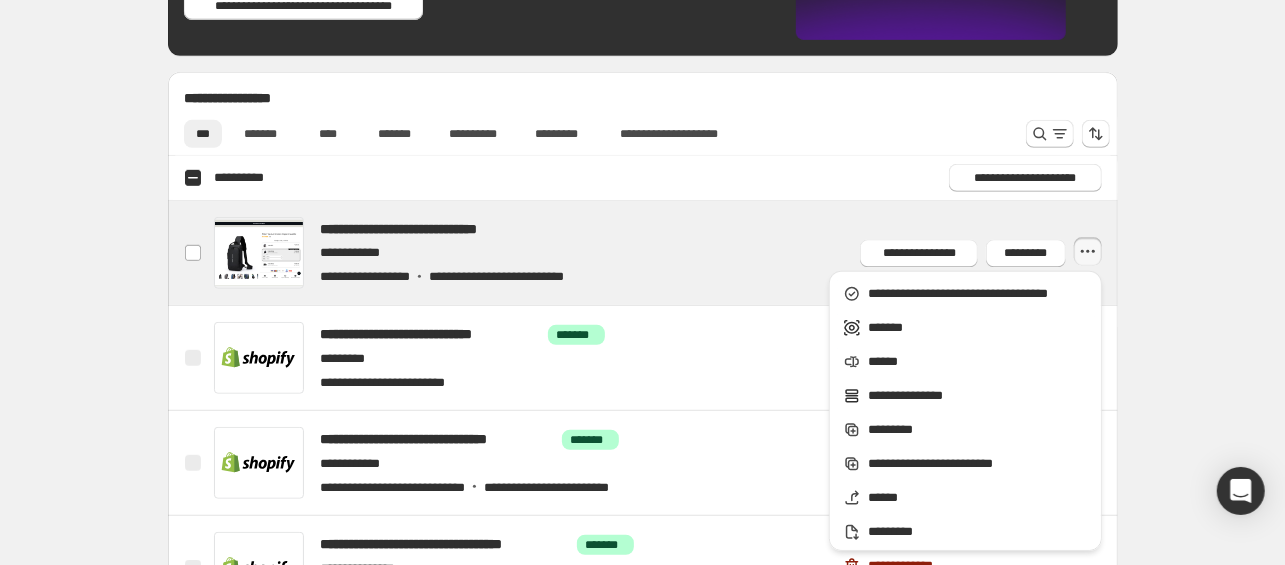click on "**********" at bounding box center [642, 296] 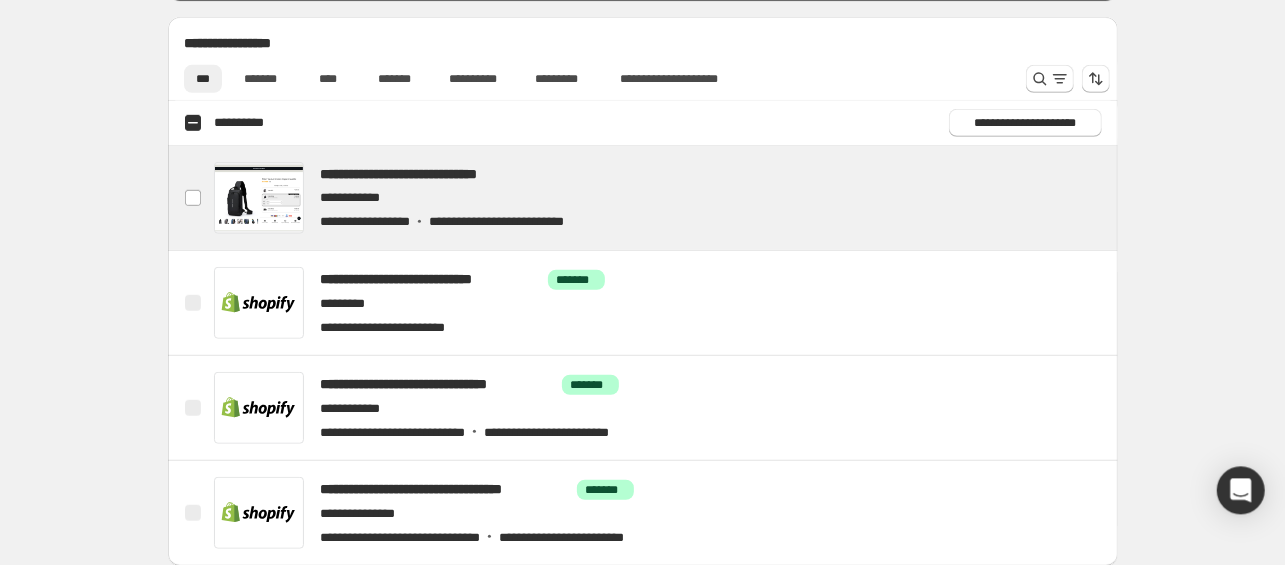 scroll, scrollTop: 743, scrollLeft: 0, axis: vertical 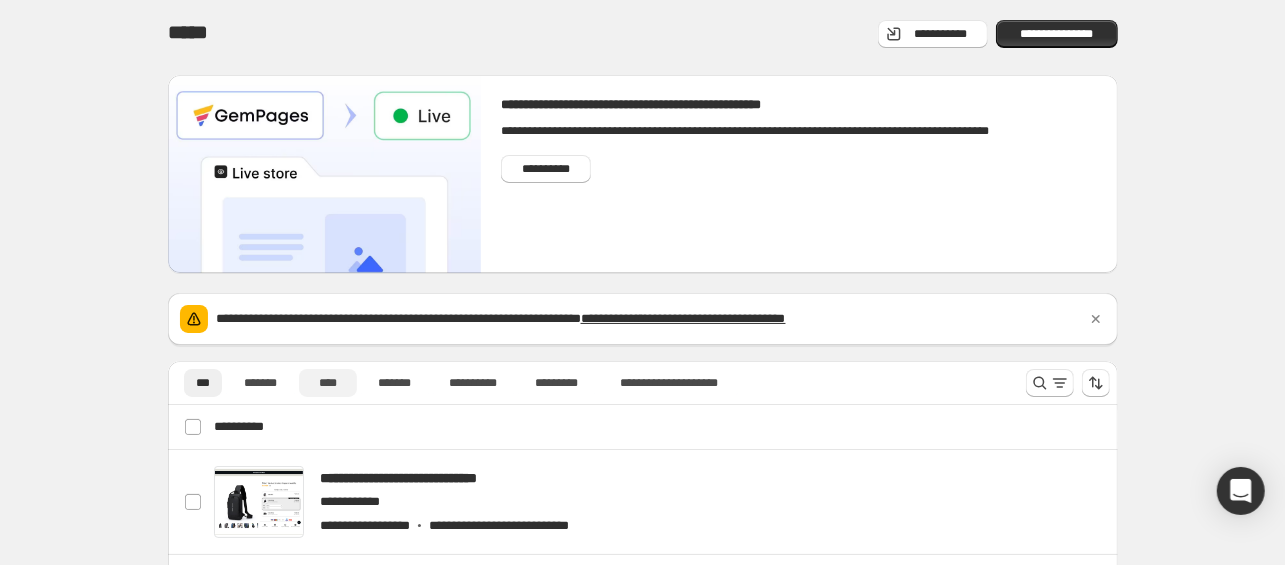 click on "****" at bounding box center (328, 383) 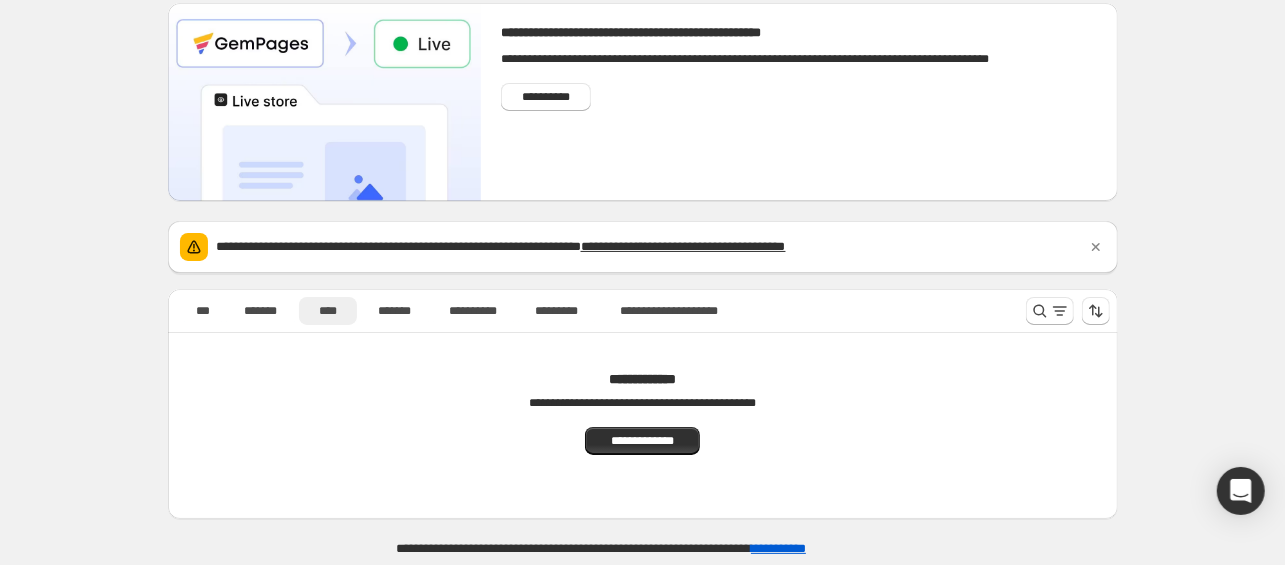 scroll, scrollTop: 36, scrollLeft: 0, axis: vertical 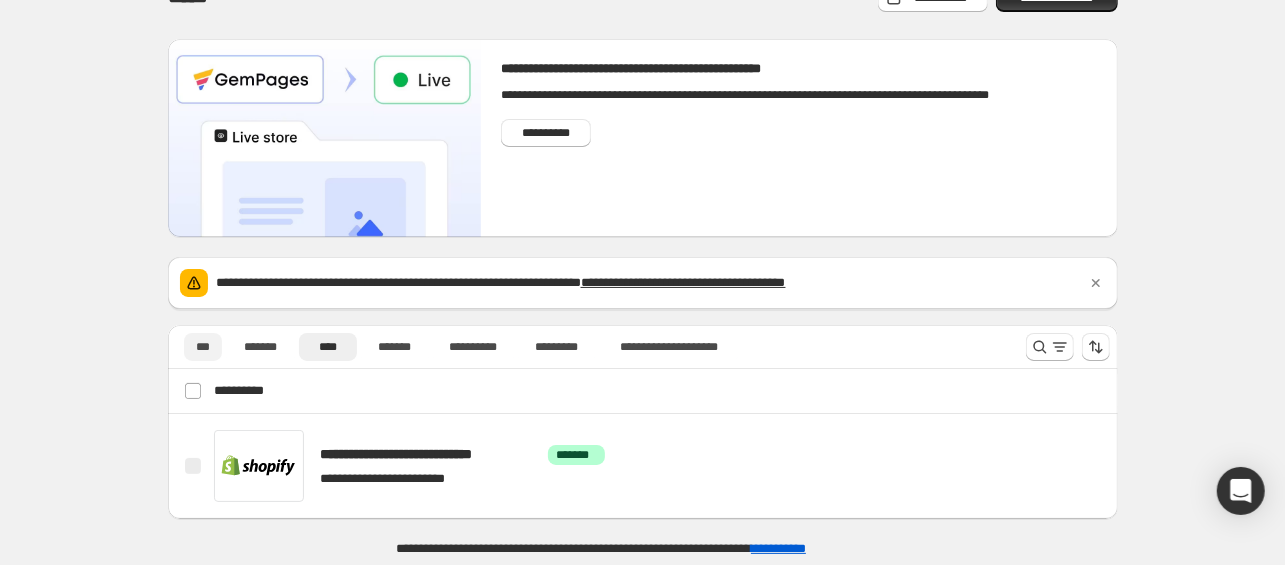 click on "***" at bounding box center [203, 347] 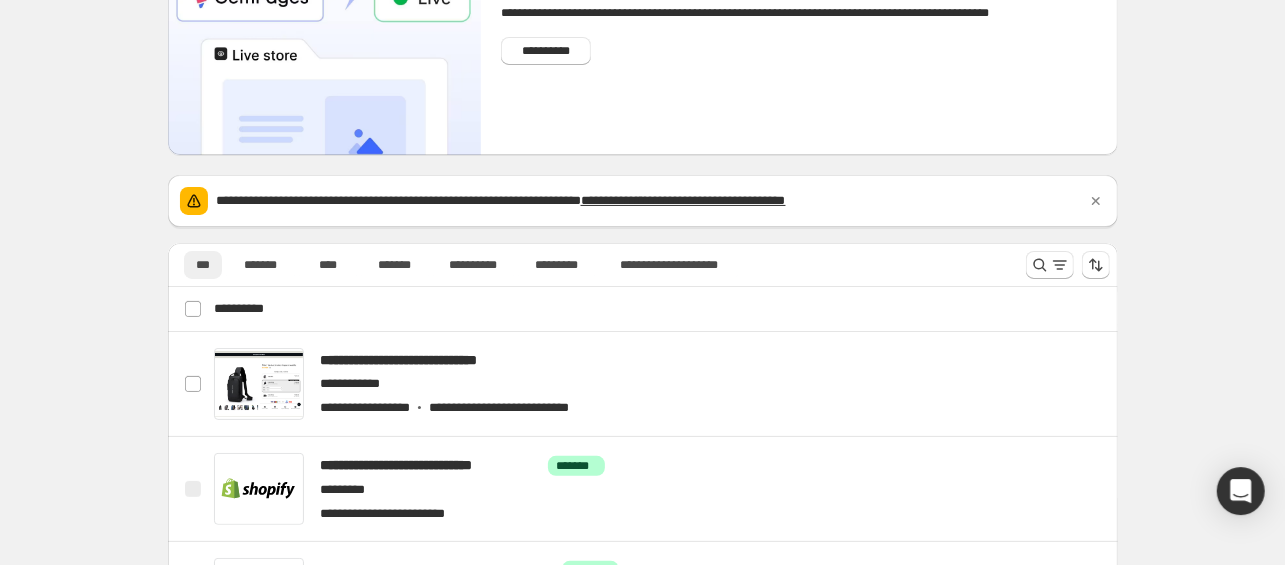 scroll, scrollTop: 251, scrollLeft: 0, axis: vertical 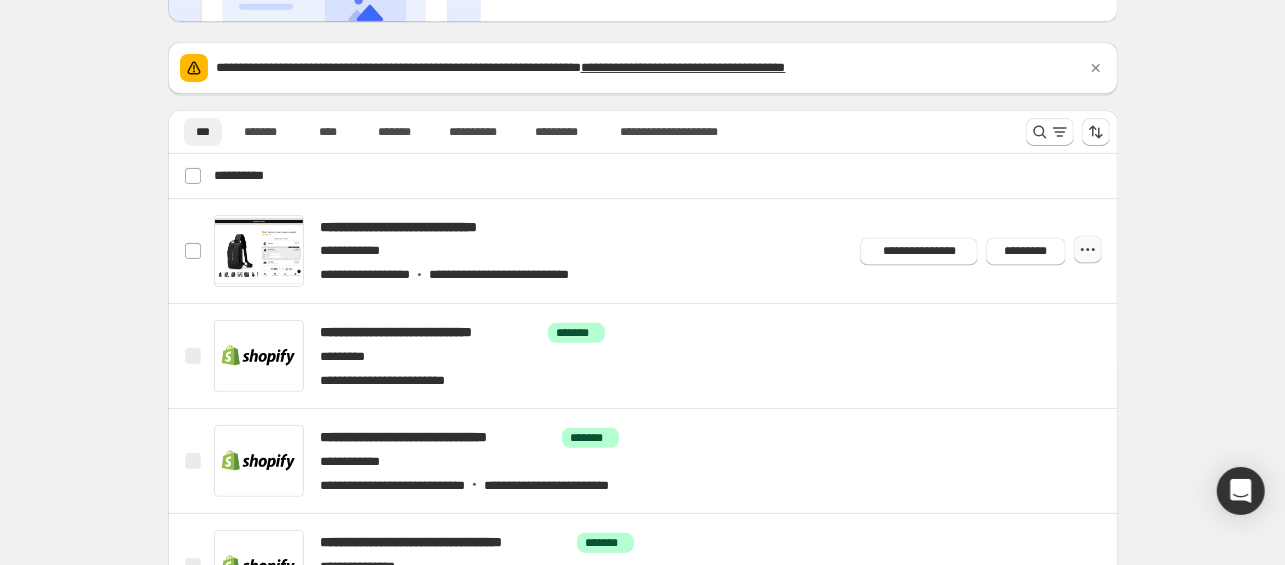 click 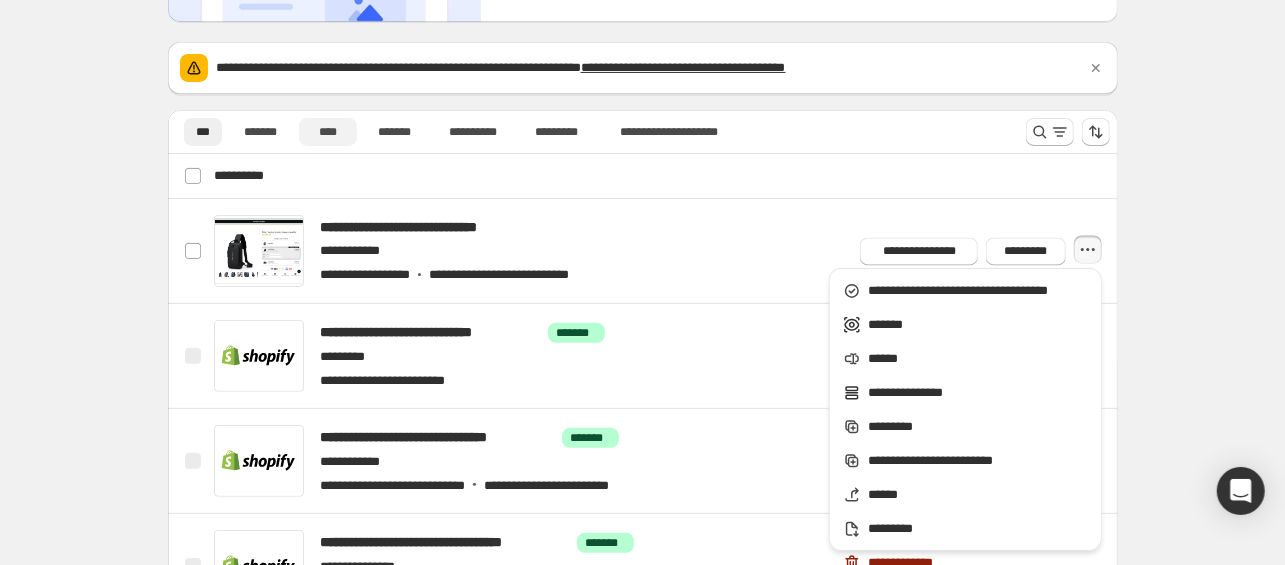 click on "****" at bounding box center [328, 132] 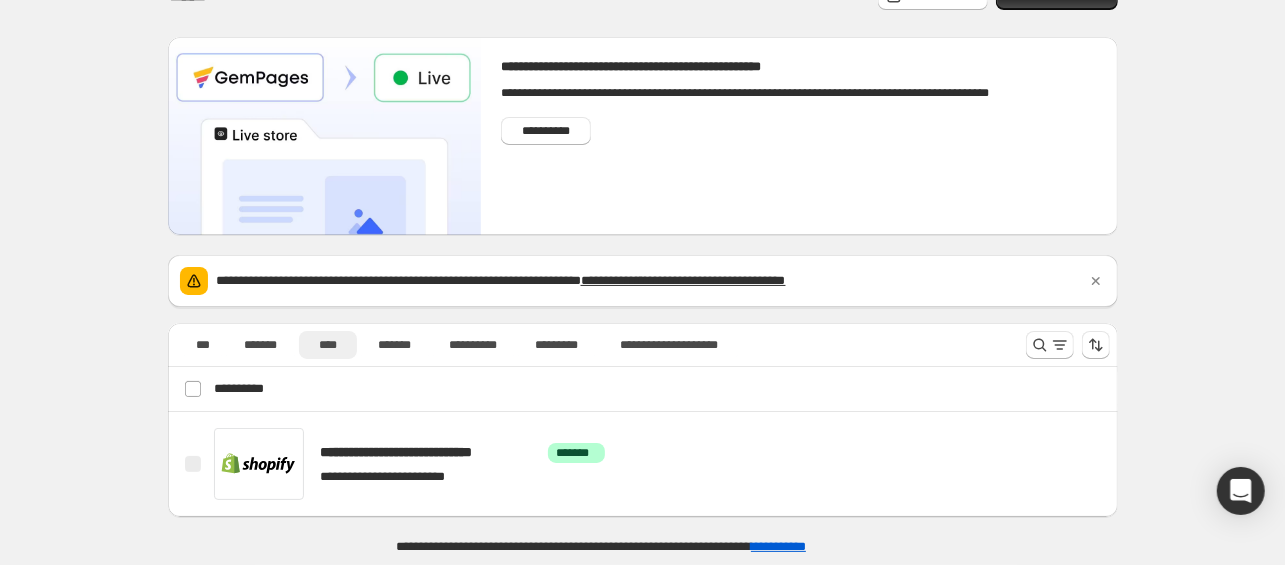 scroll, scrollTop: 36, scrollLeft: 0, axis: vertical 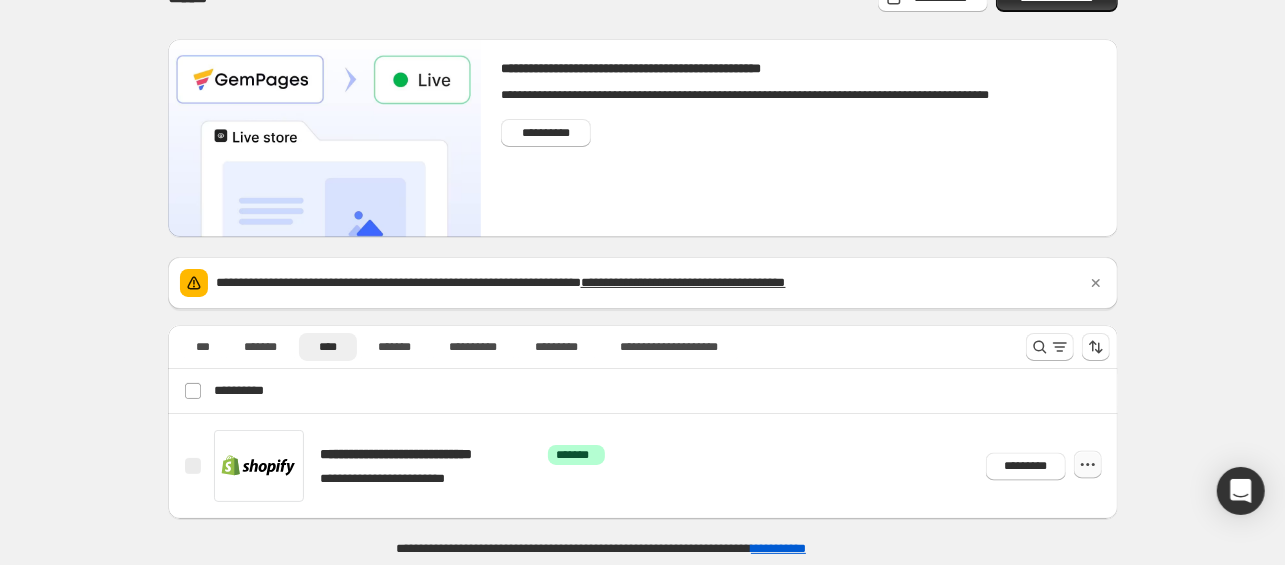 click 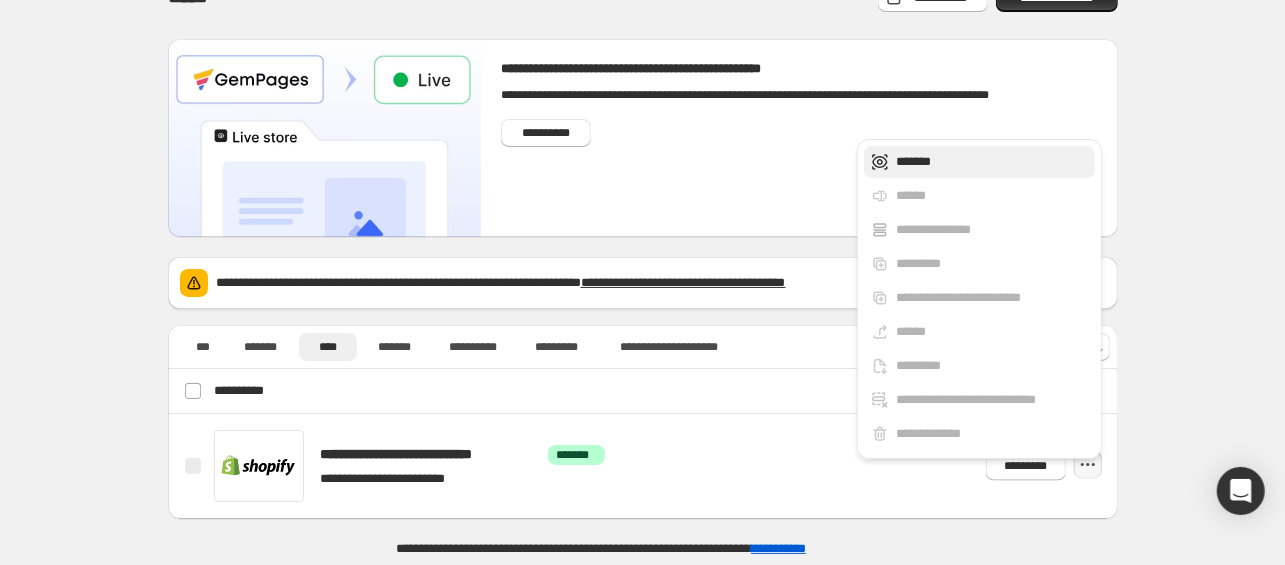 click on "*******" at bounding box center (992, 162) 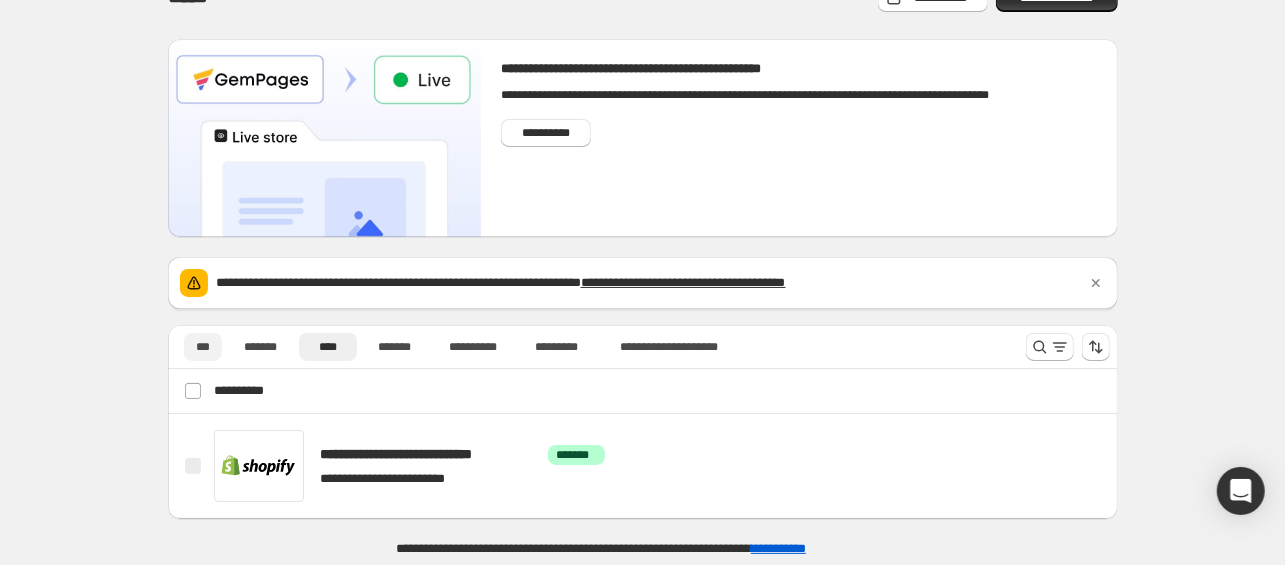 click on "***" at bounding box center [203, 347] 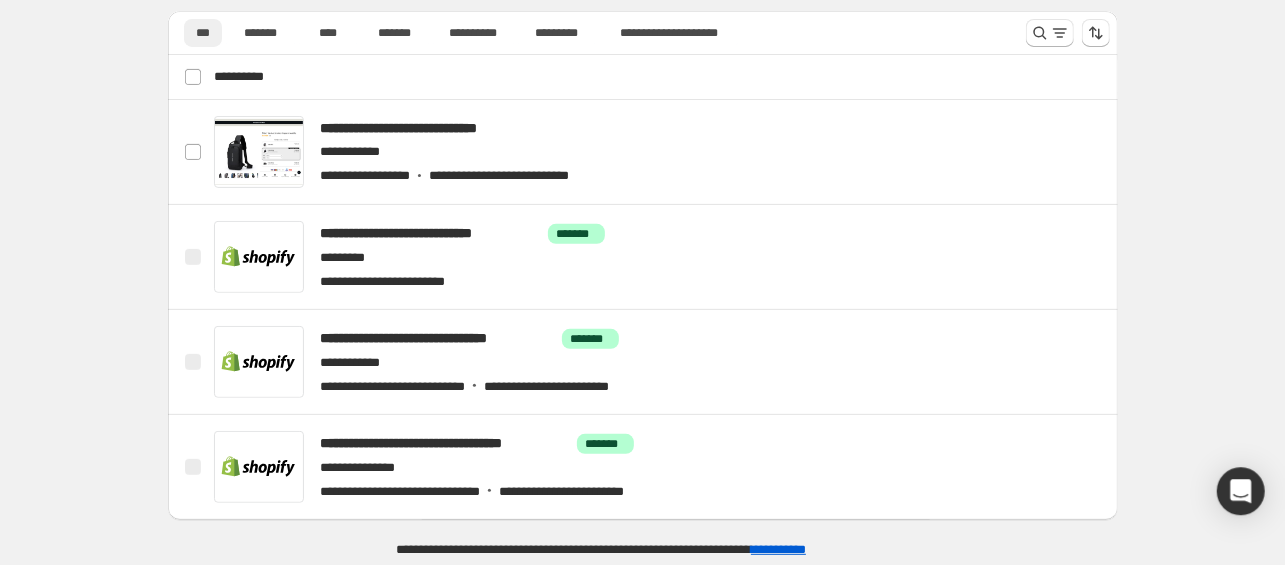 scroll, scrollTop: 352, scrollLeft: 0, axis: vertical 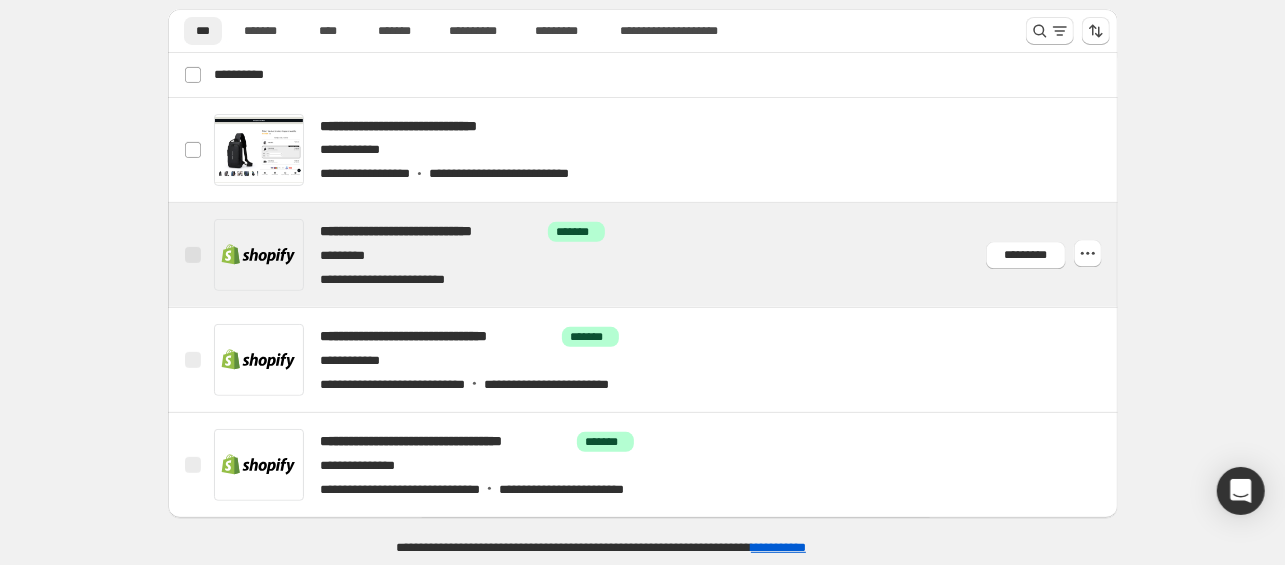click at bounding box center [193, 255] 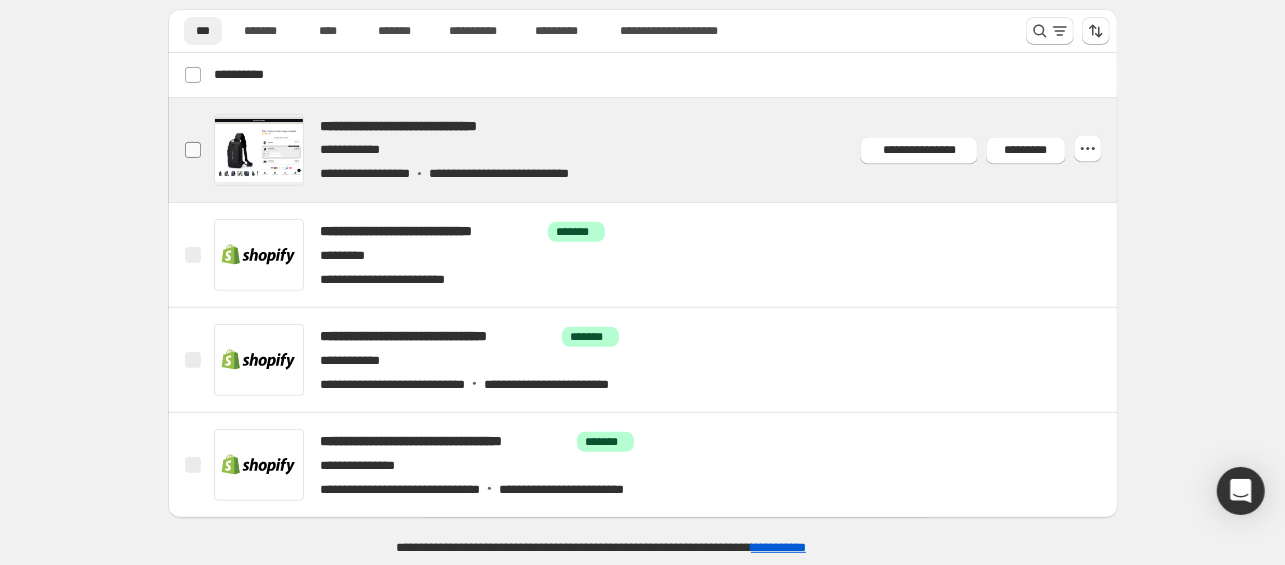 click at bounding box center (193, 150) 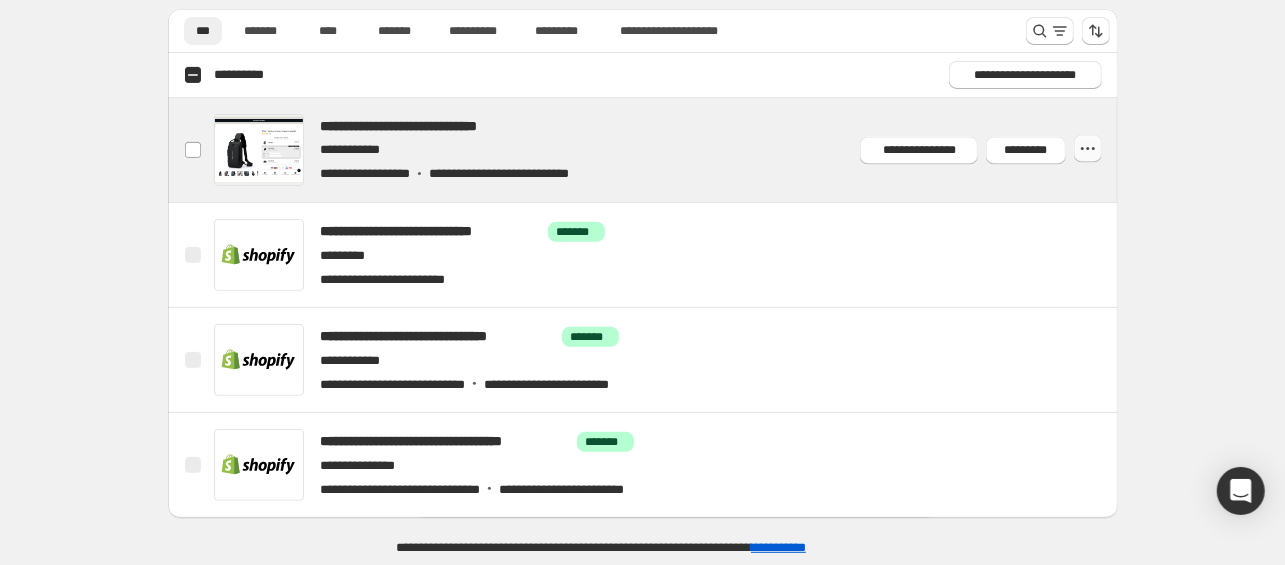 click 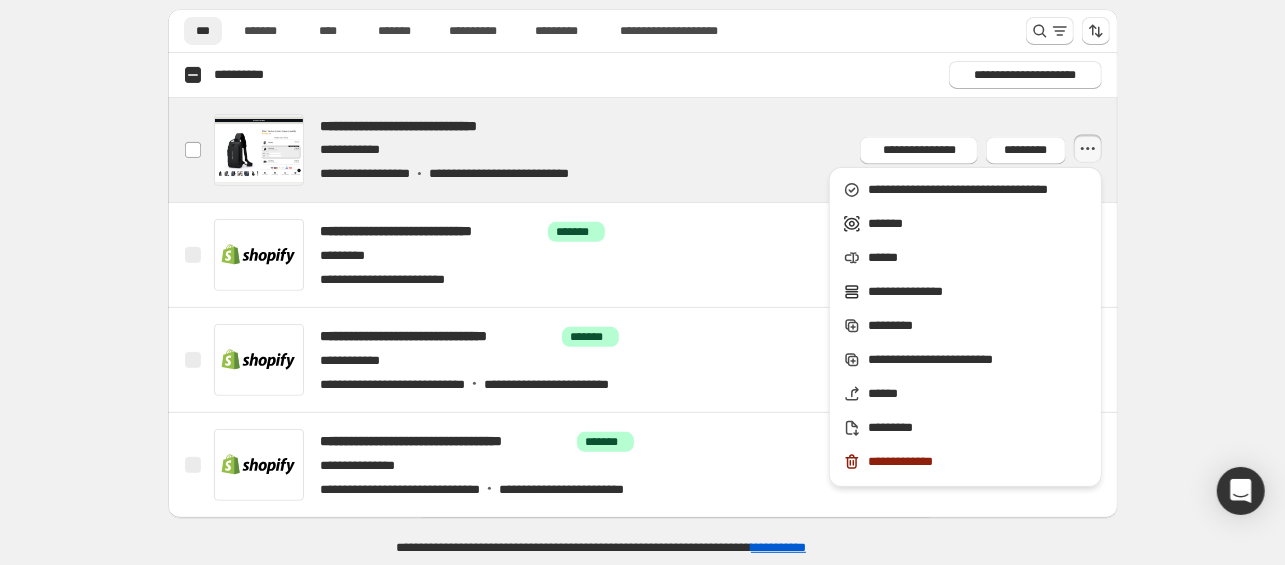 click on "**********" at bounding box center [642, 107] 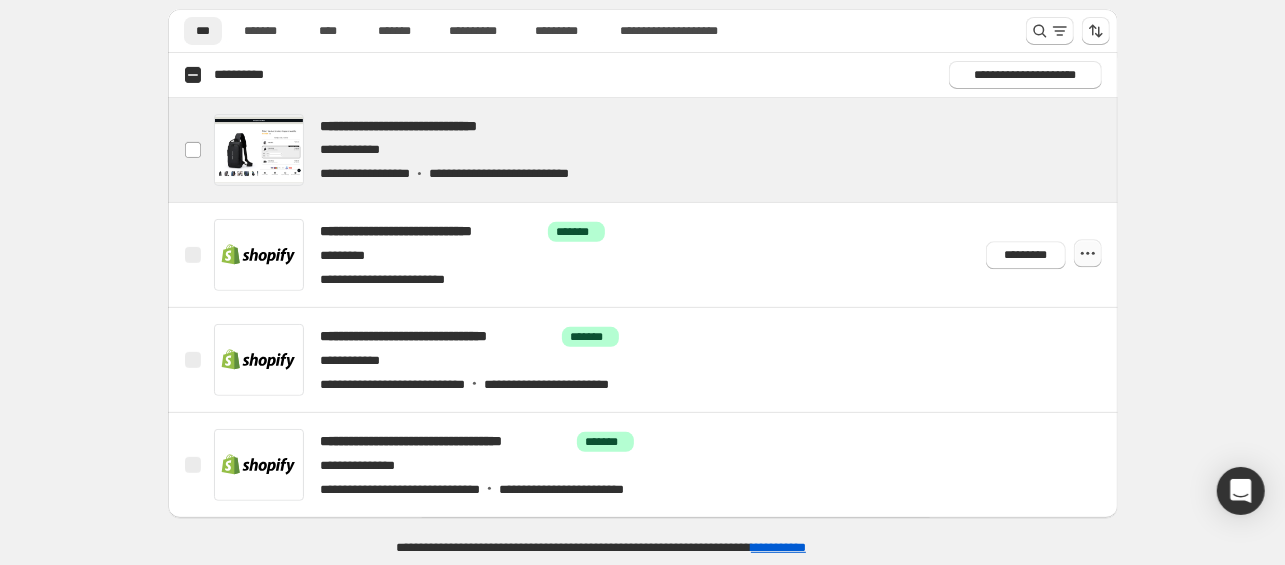 click 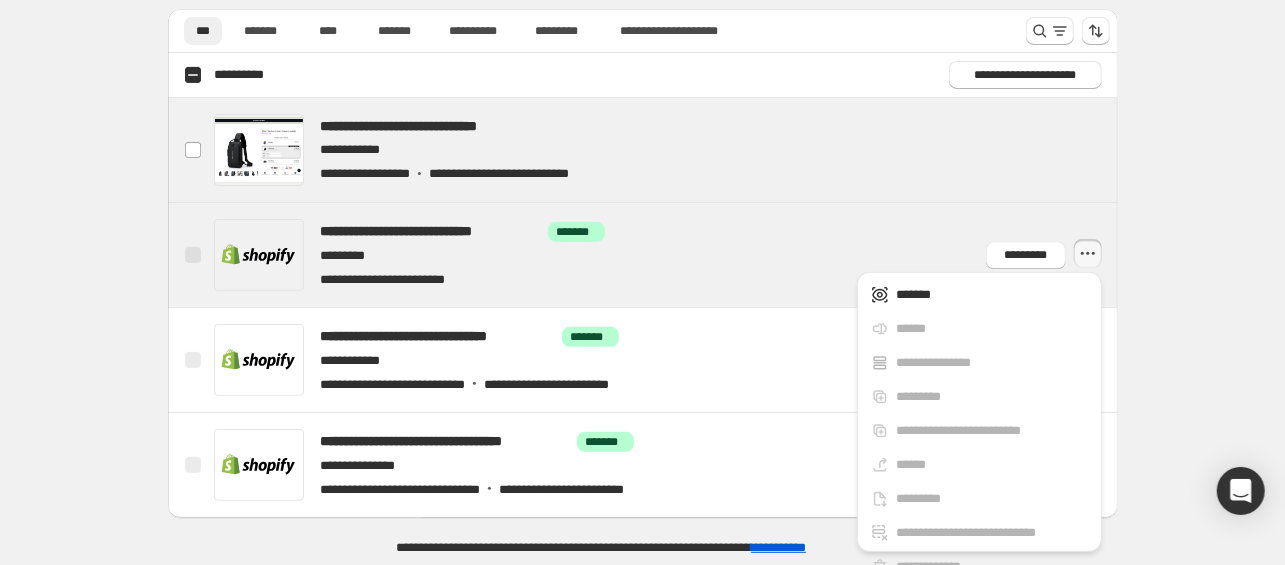 click at bounding box center [666, 255] 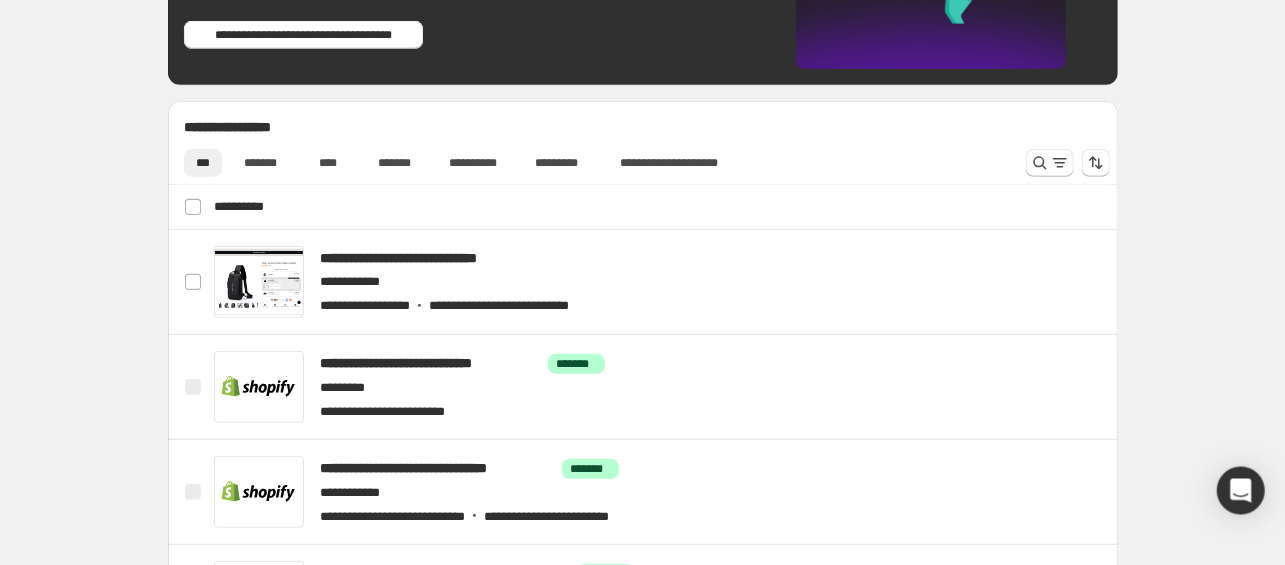 scroll, scrollTop: 643, scrollLeft: 0, axis: vertical 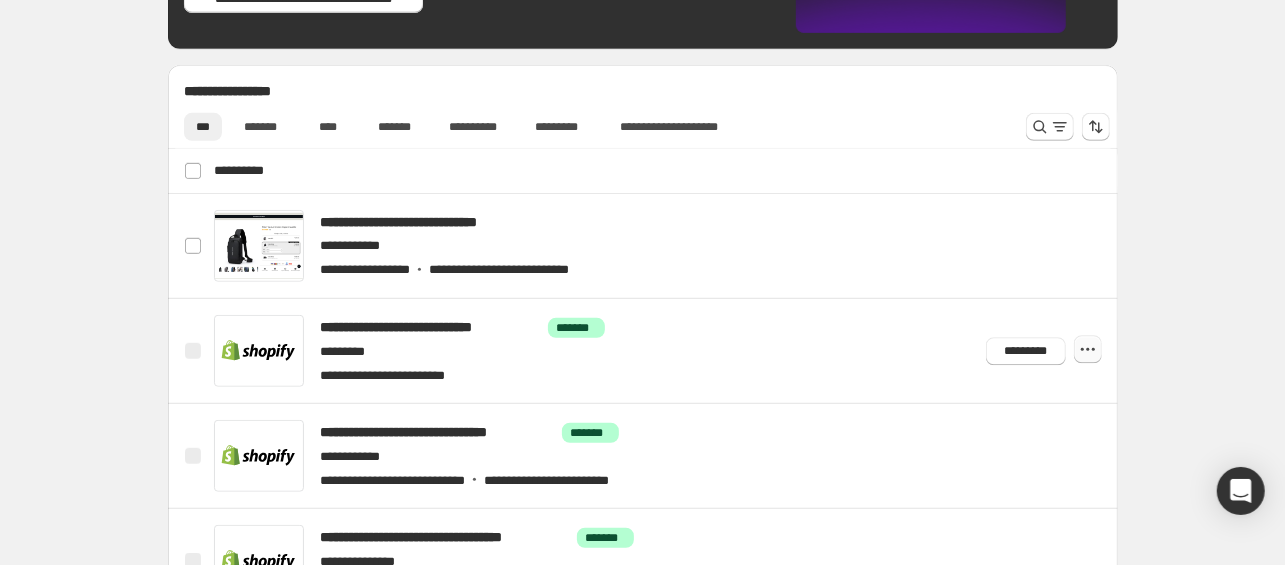 click 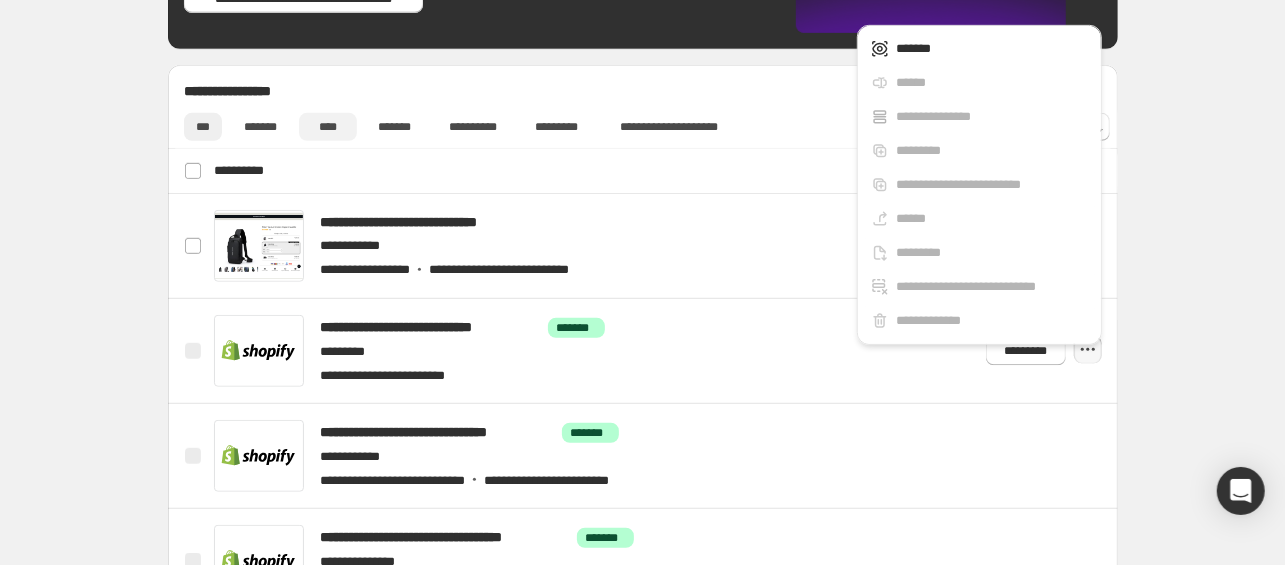 click on "****" at bounding box center [328, 127] 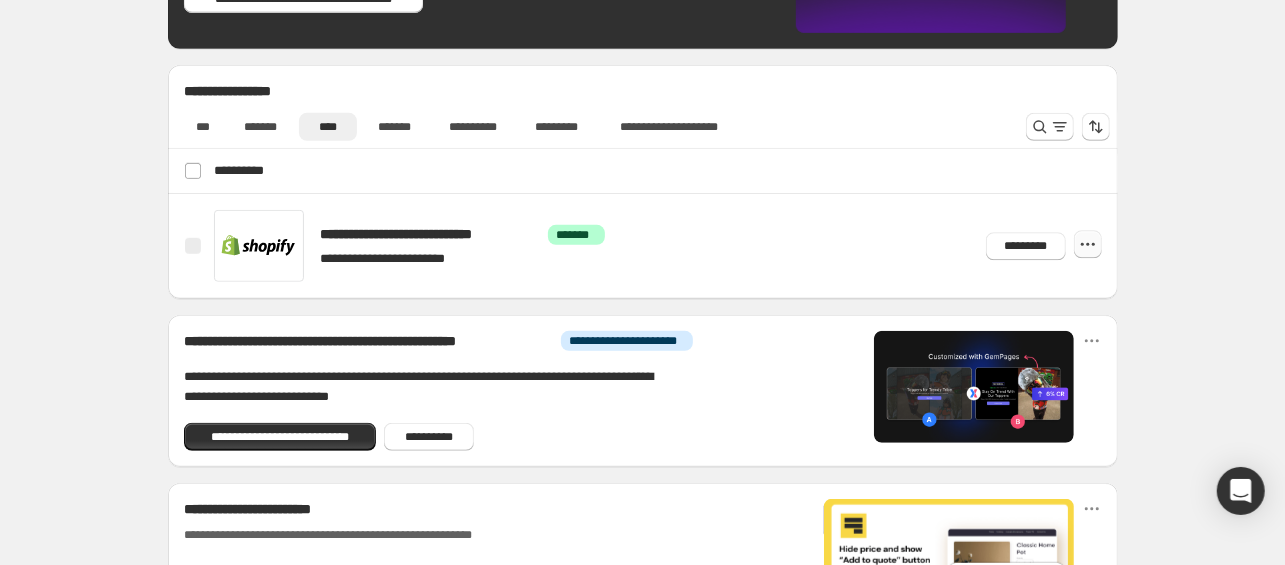 click 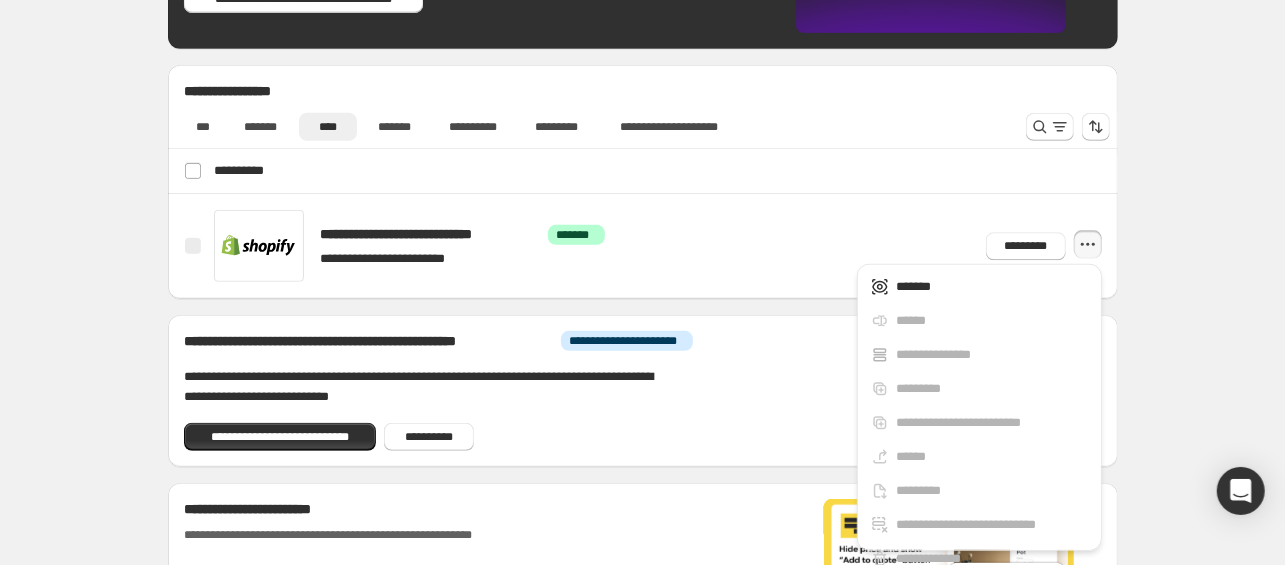 click on "**********" at bounding box center (643, 132) 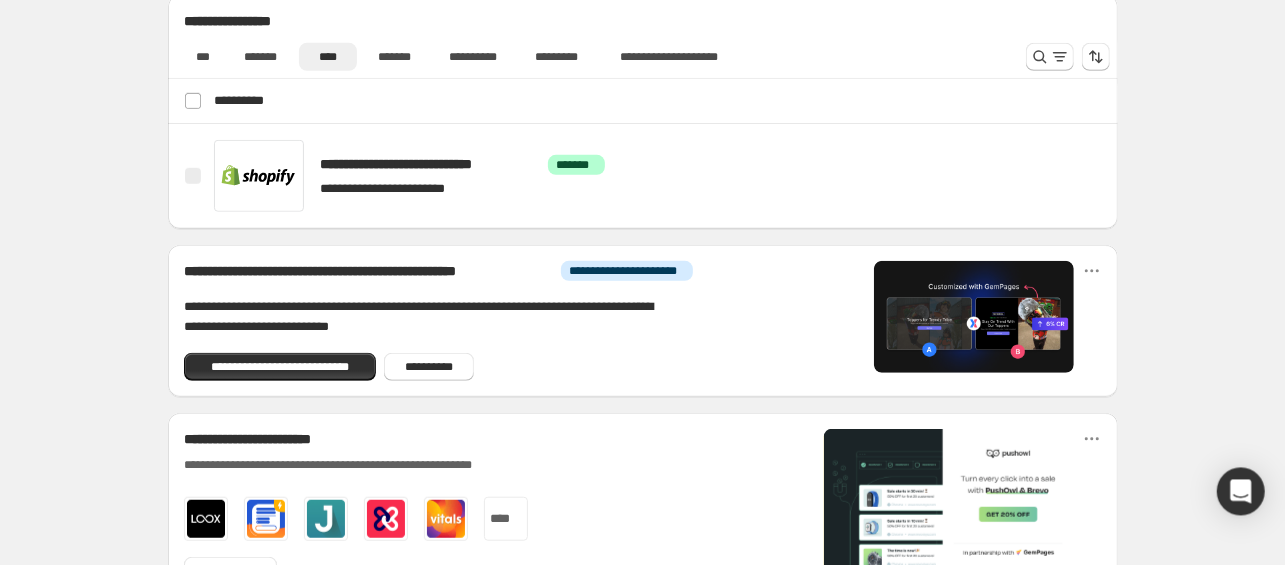 scroll, scrollTop: 706, scrollLeft: 0, axis: vertical 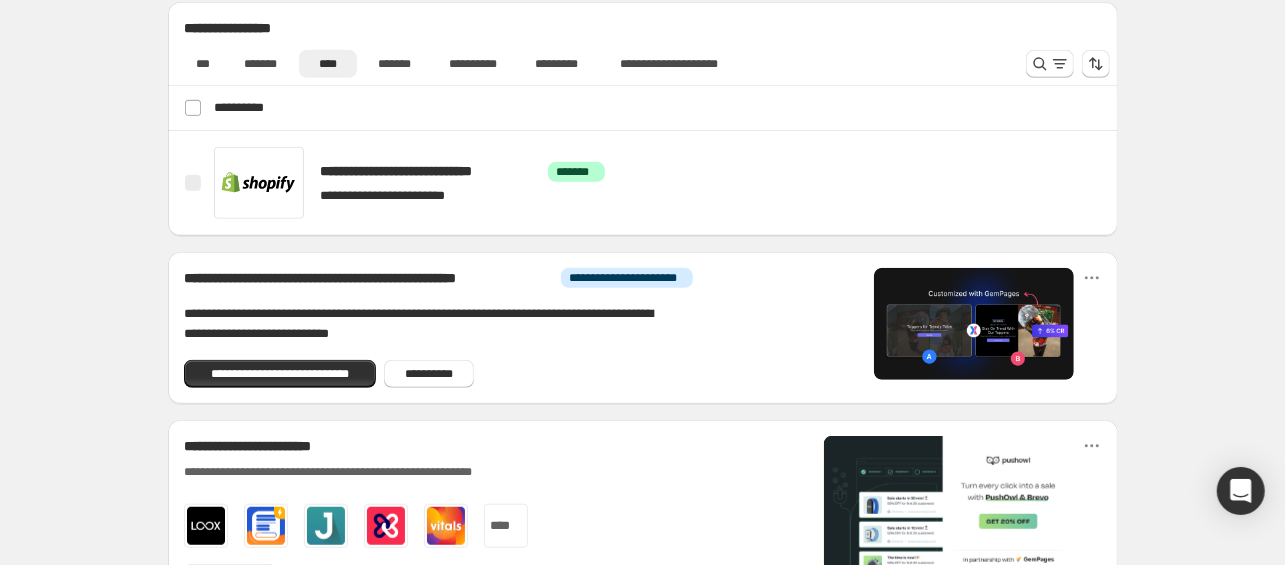 click on "**********" at bounding box center (642, 69) 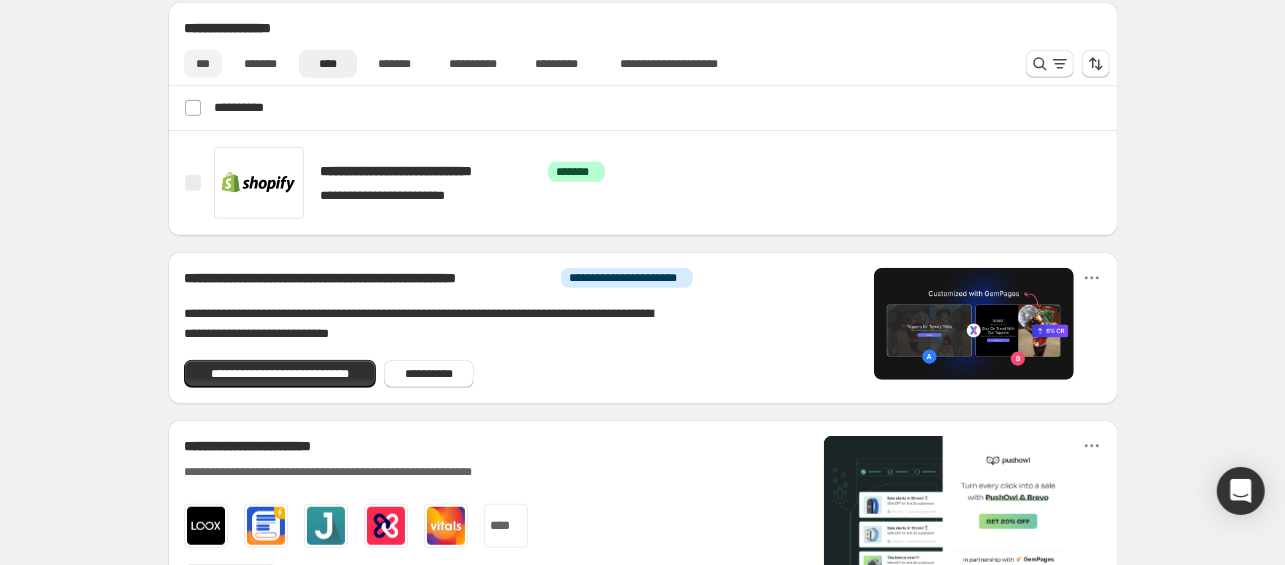 click on "***" at bounding box center [203, 64] 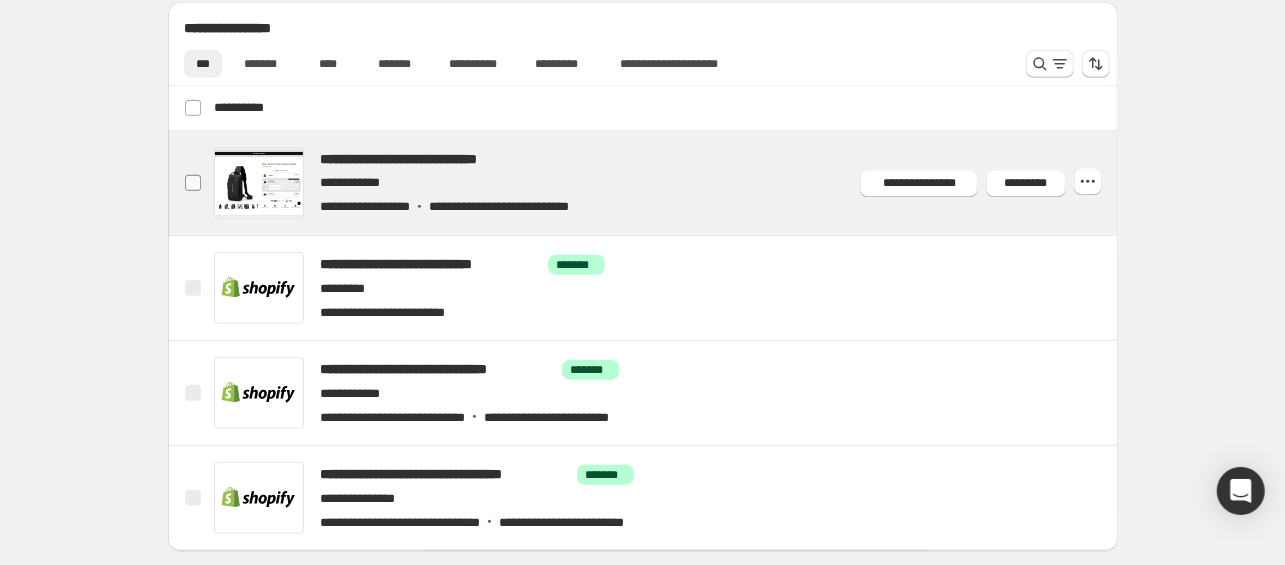 click at bounding box center [193, 183] 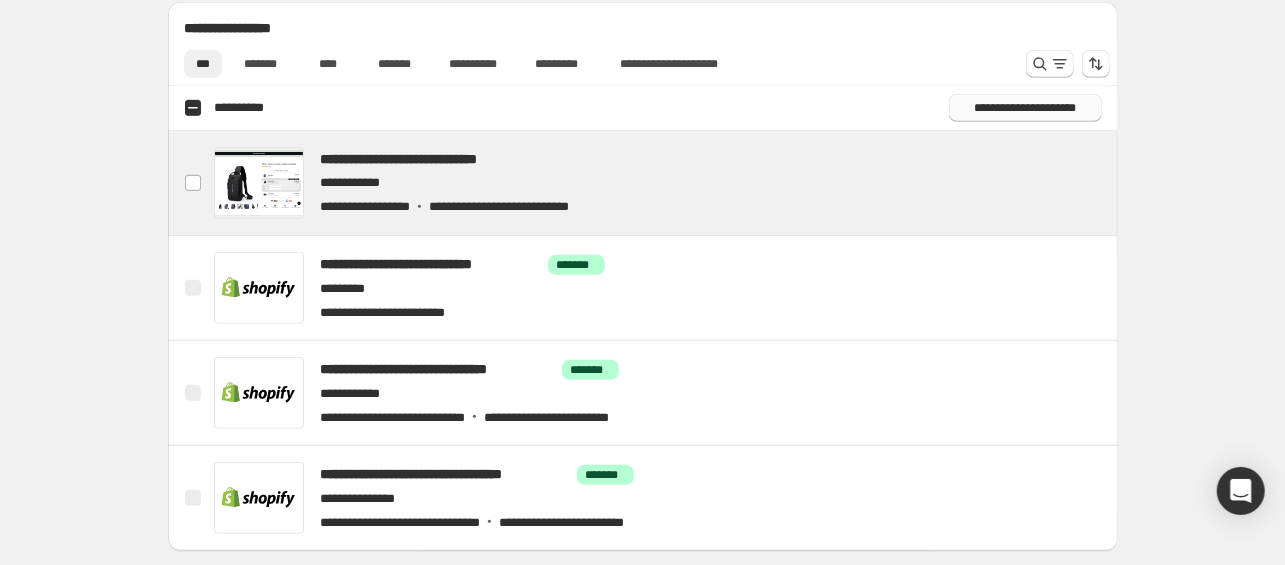 click on "**********" at bounding box center [1025, 108] 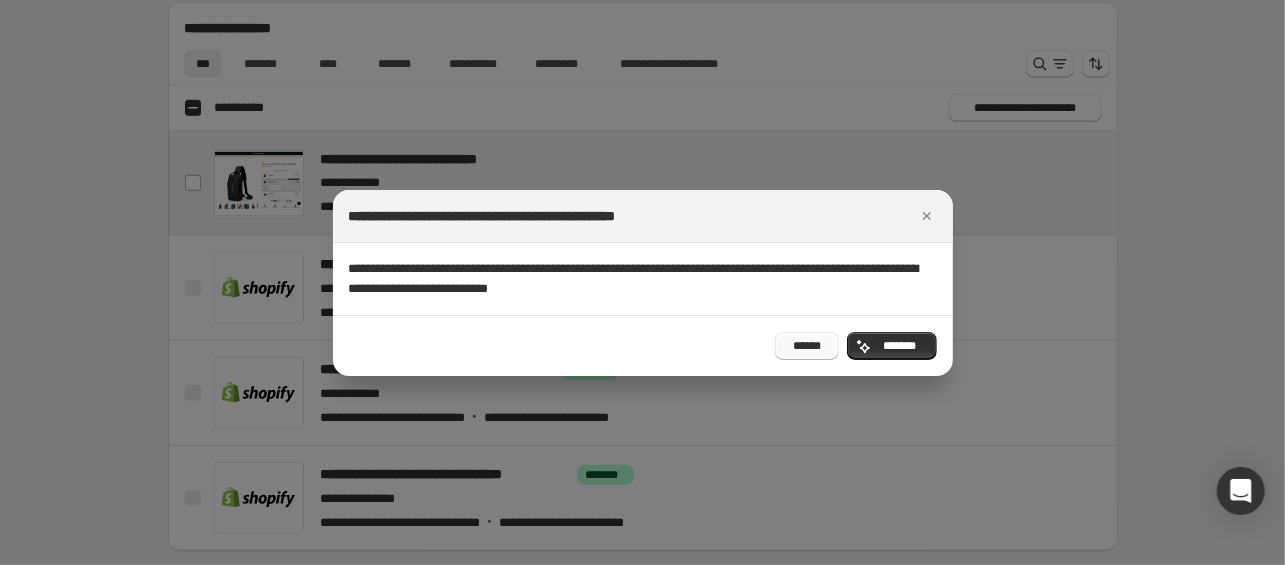 click on "******" at bounding box center [807, 346] 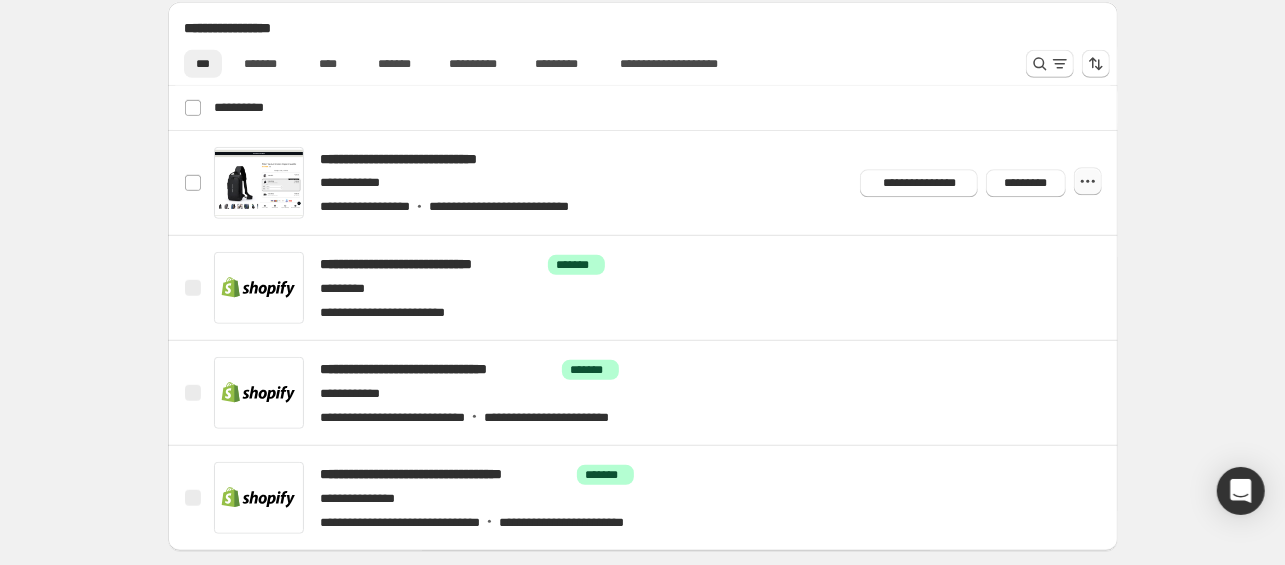 click 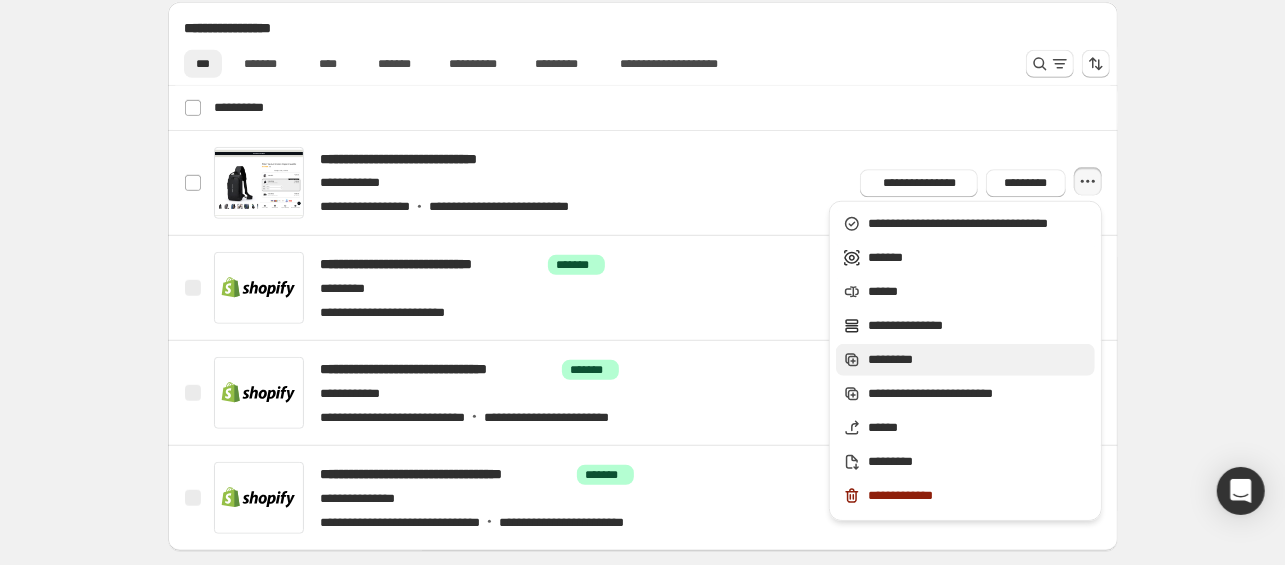 click on "*********" at bounding box center [978, 360] 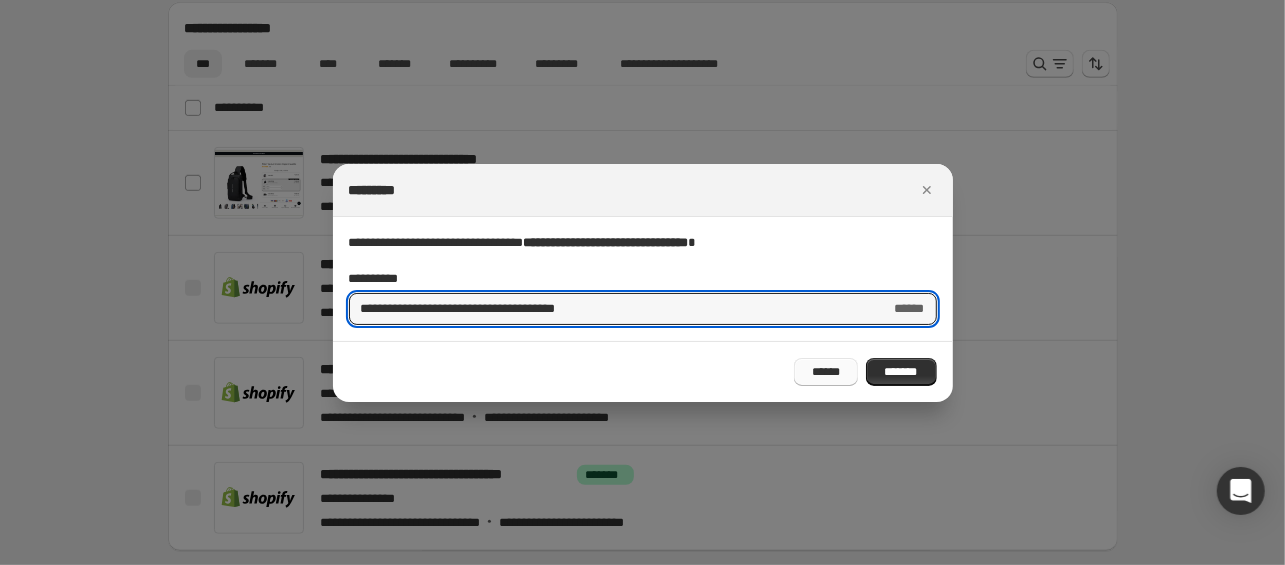 click on "******" at bounding box center [826, 372] 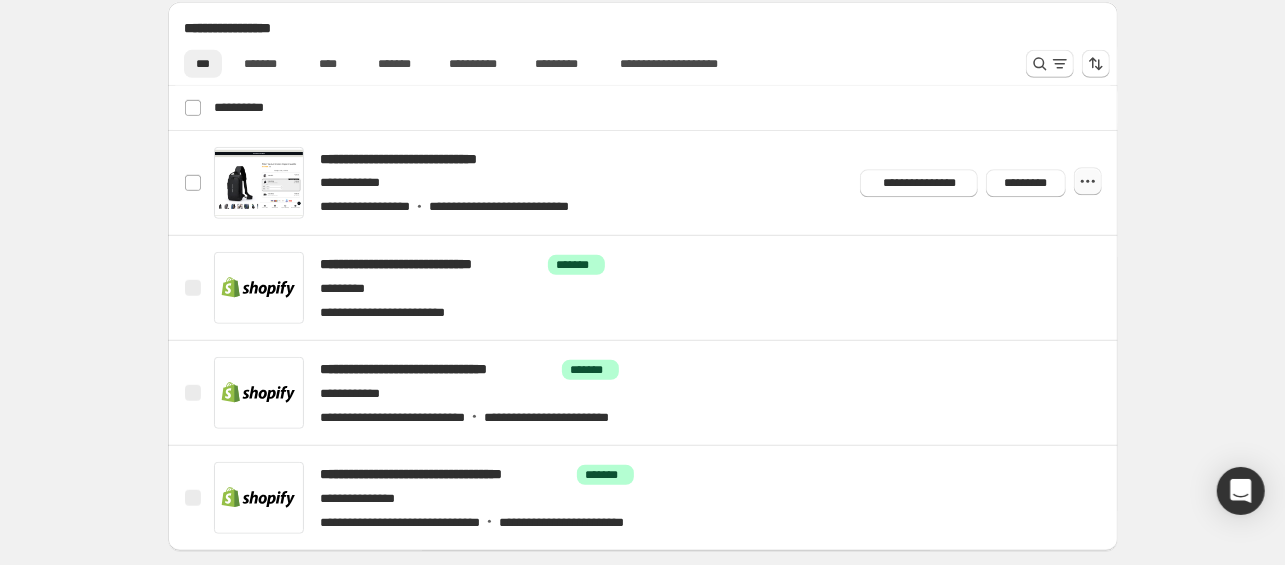 click 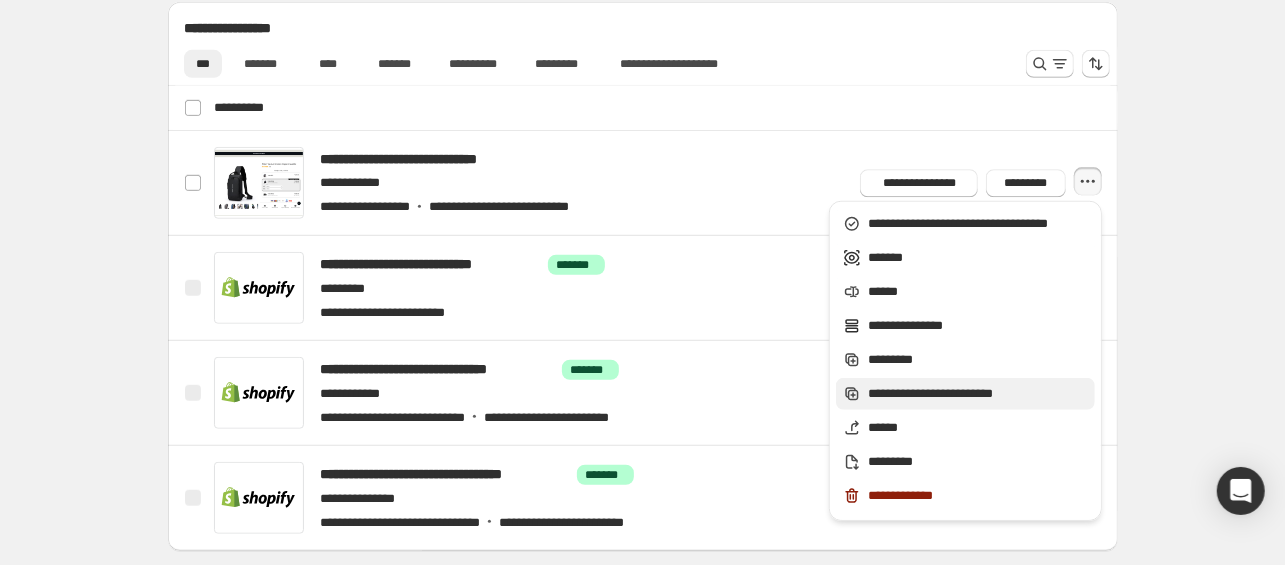 click on "**********" at bounding box center [978, 394] 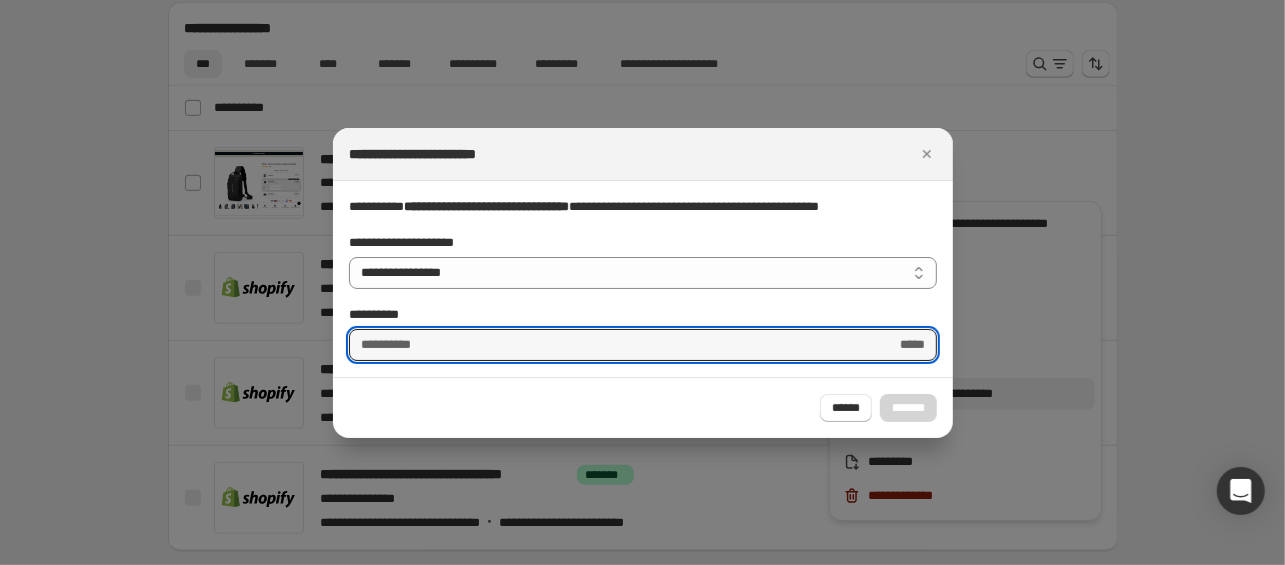 type on "**********" 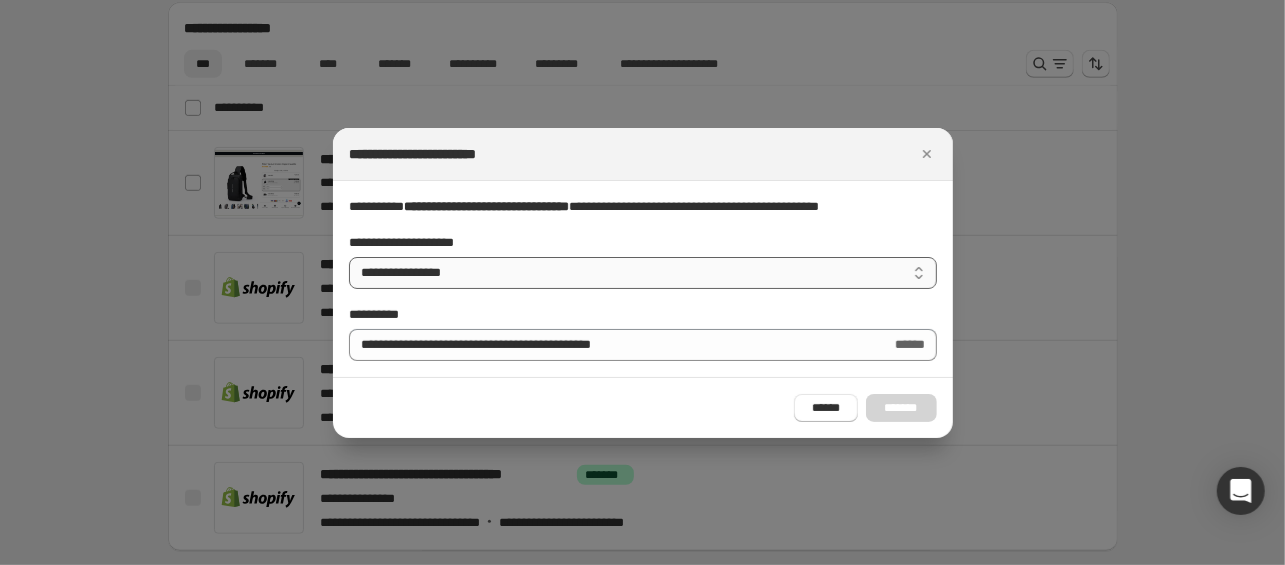 select on "********" 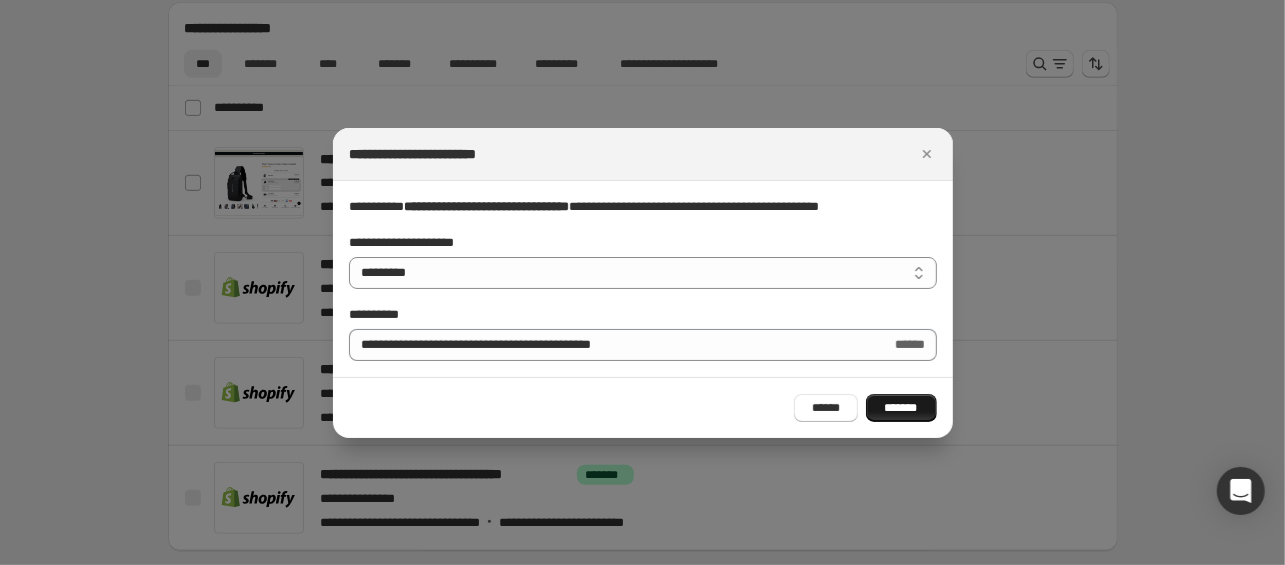 click on "*******" at bounding box center (901, 408) 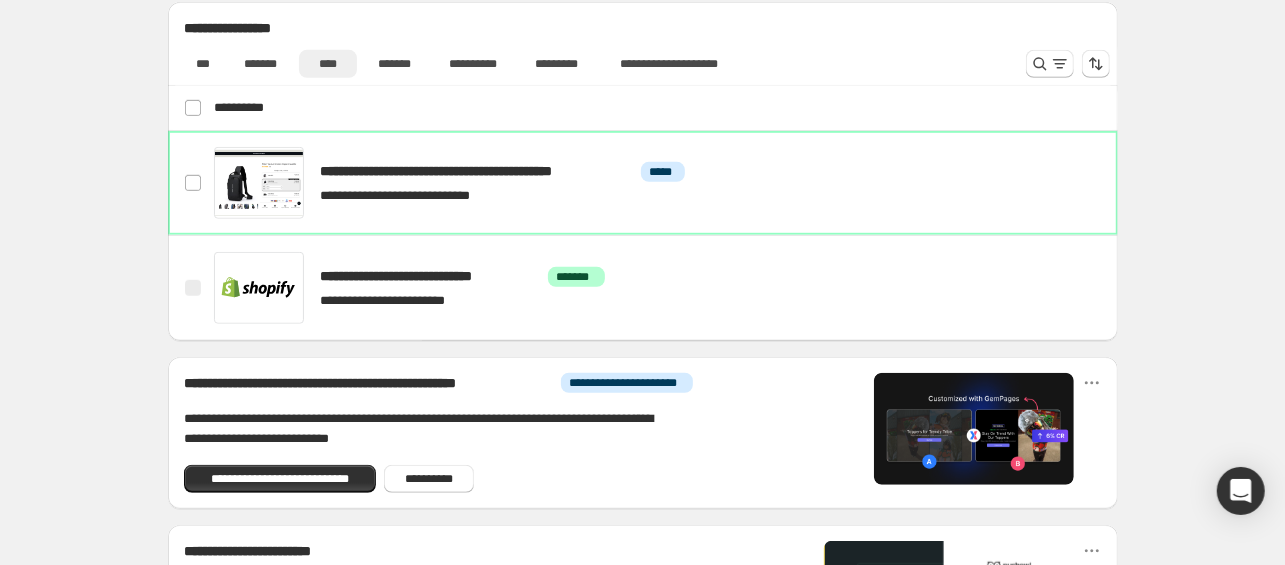 click on "****" at bounding box center (328, 64) 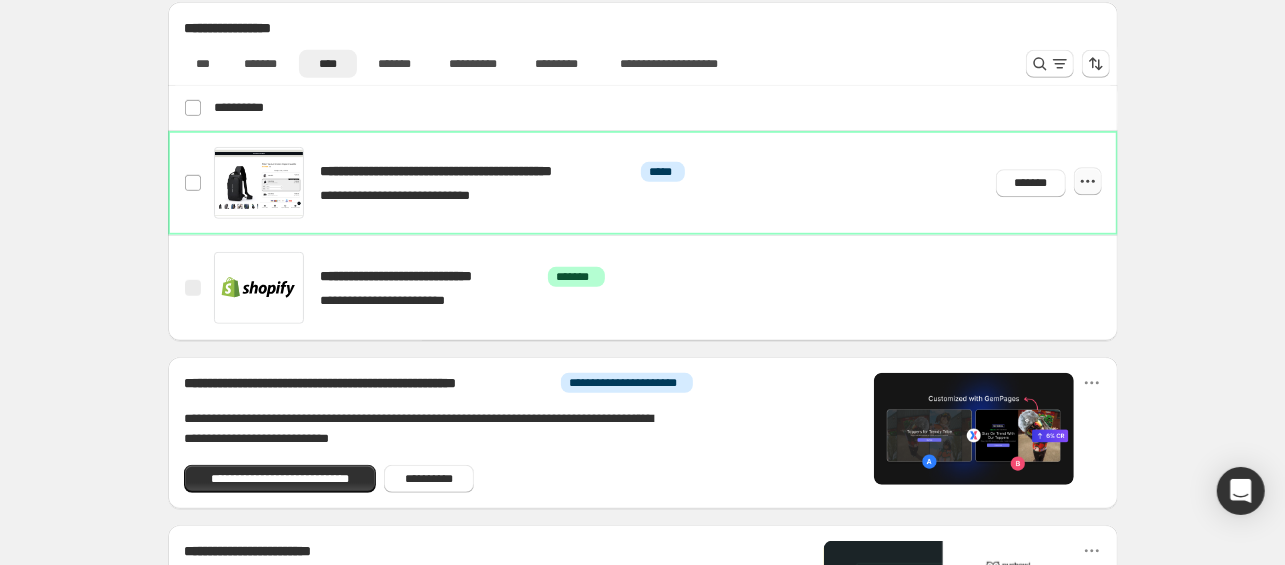 click 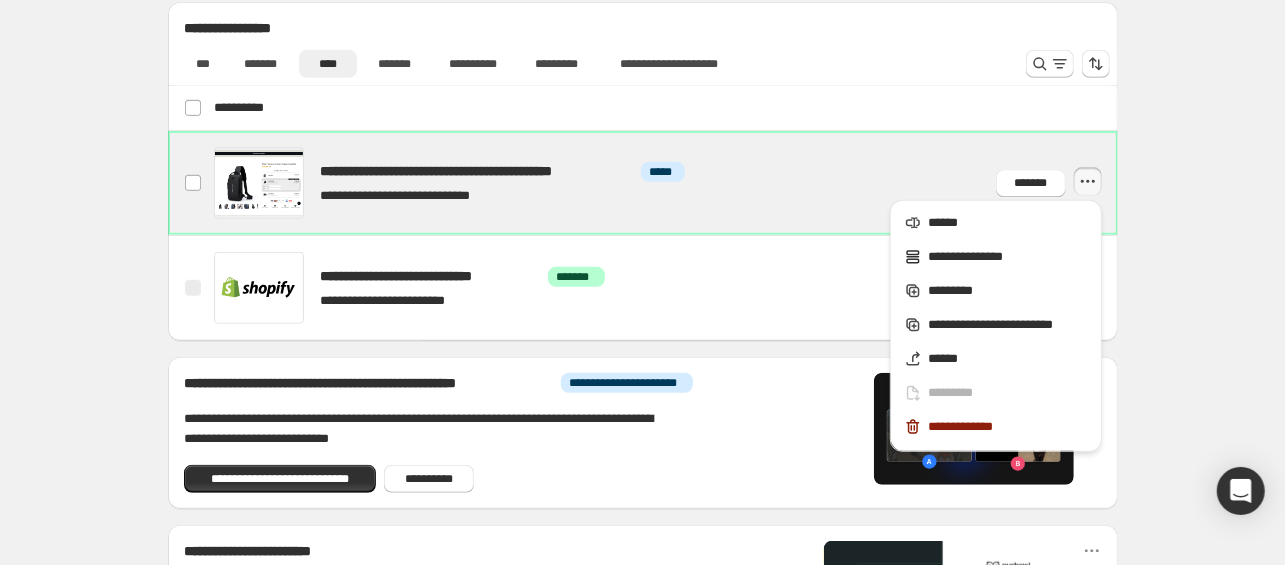 click at bounding box center [666, 183] 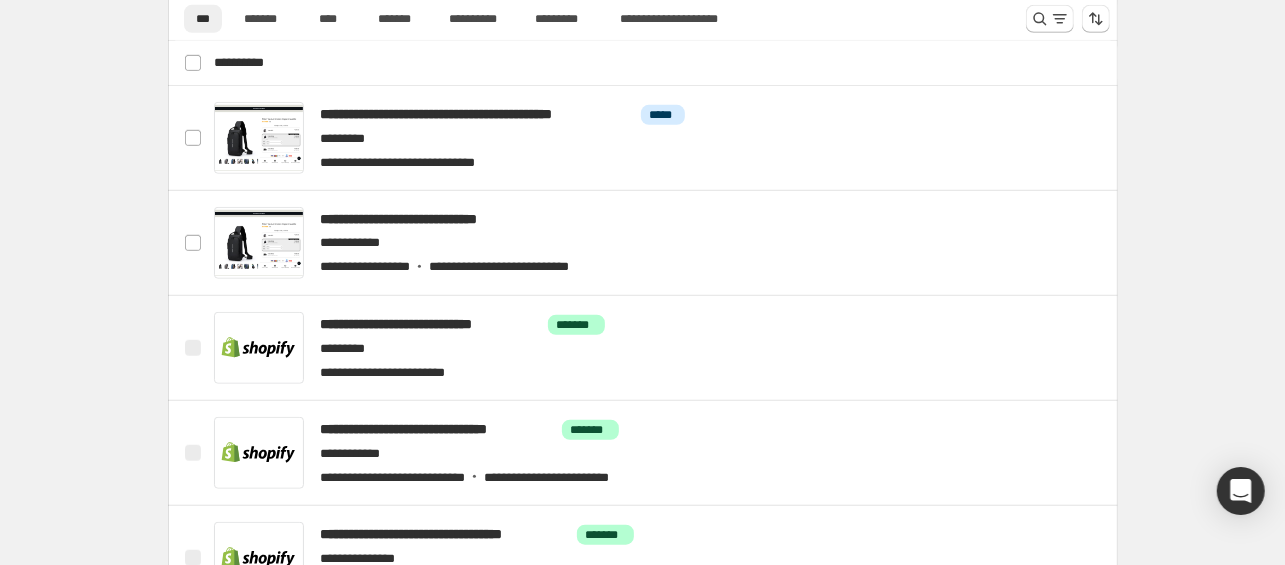 scroll, scrollTop: 750, scrollLeft: 0, axis: vertical 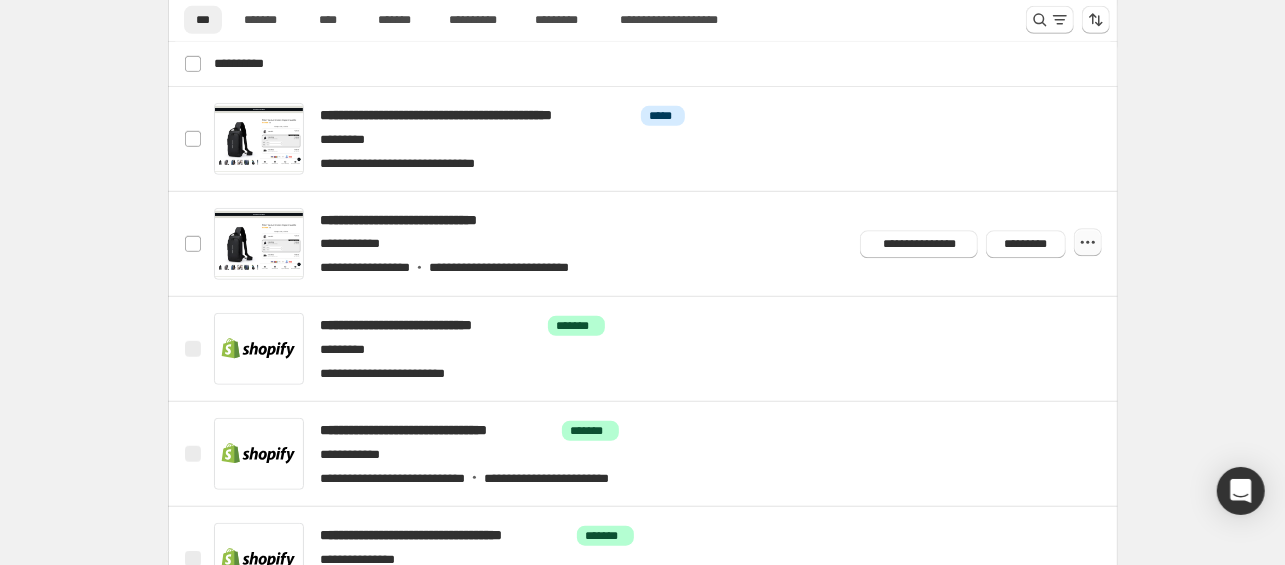 click 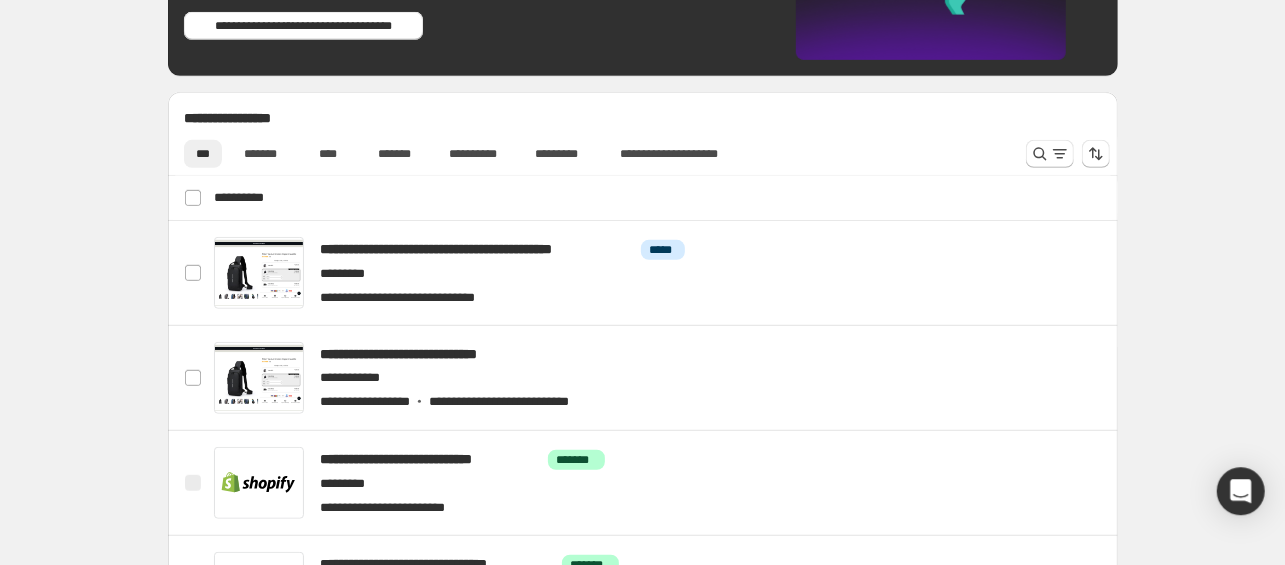 scroll, scrollTop: 548, scrollLeft: 0, axis: vertical 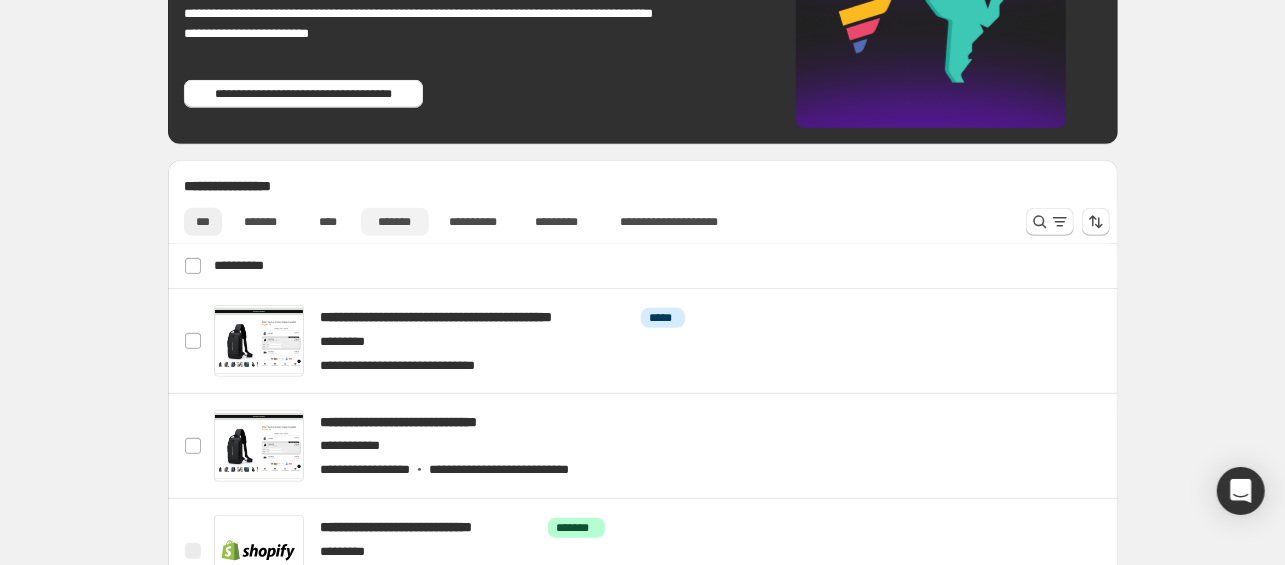 click on "*******" at bounding box center (395, 222) 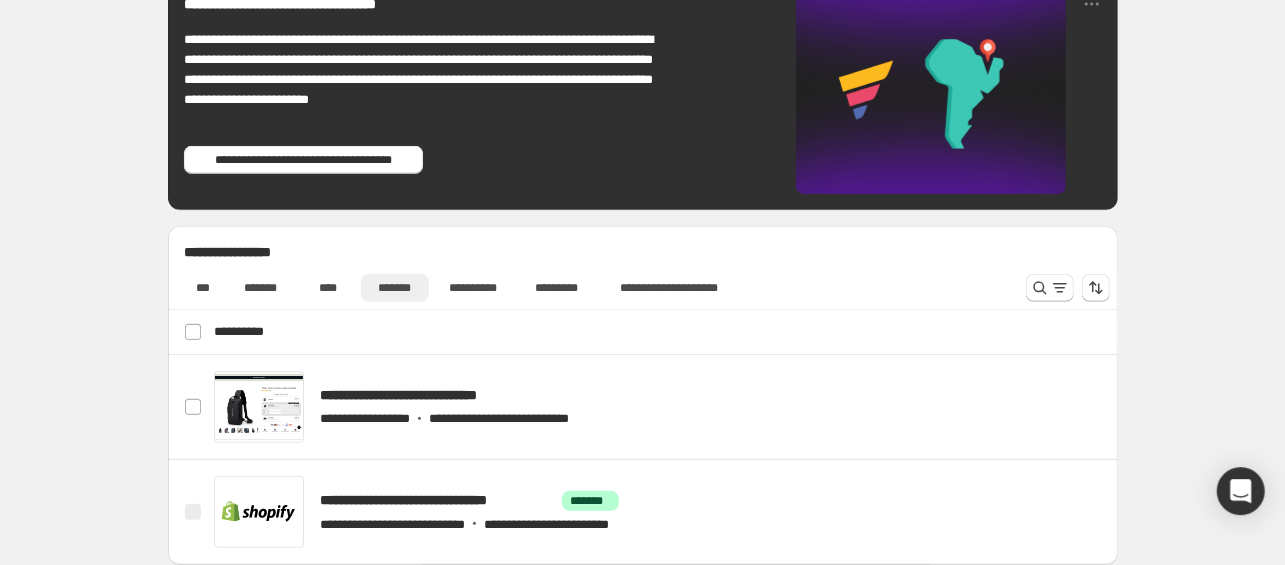 scroll, scrollTop: 441, scrollLeft: 0, axis: vertical 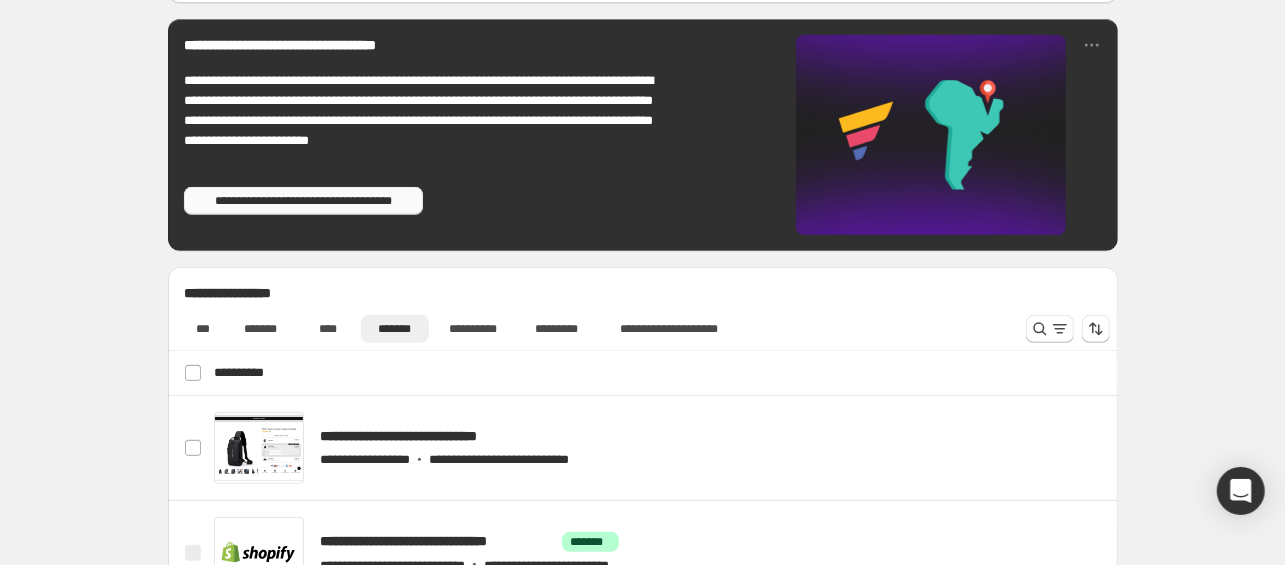 click on "**********" at bounding box center [304, 201] 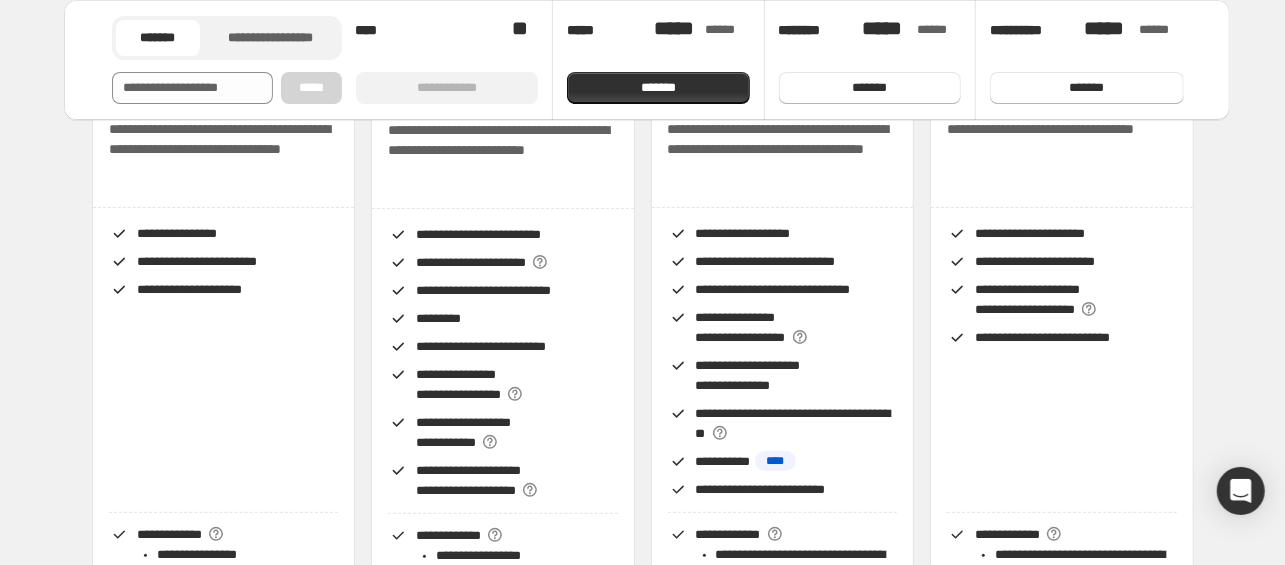 scroll, scrollTop: 0, scrollLeft: 0, axis: both 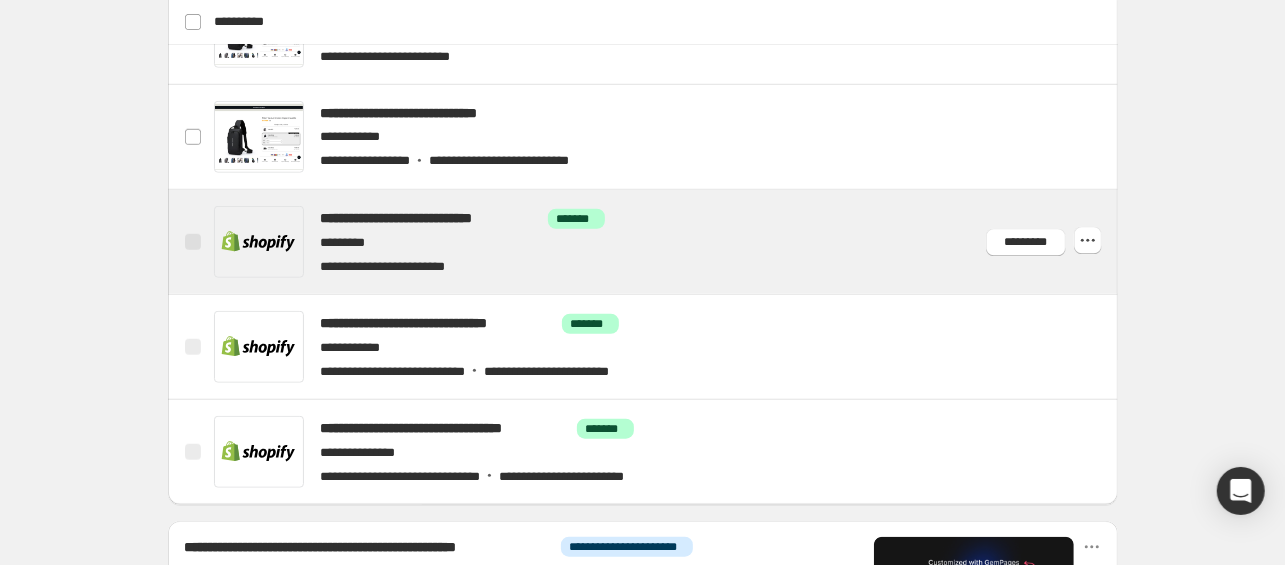 click at bounding box center (666, 242) 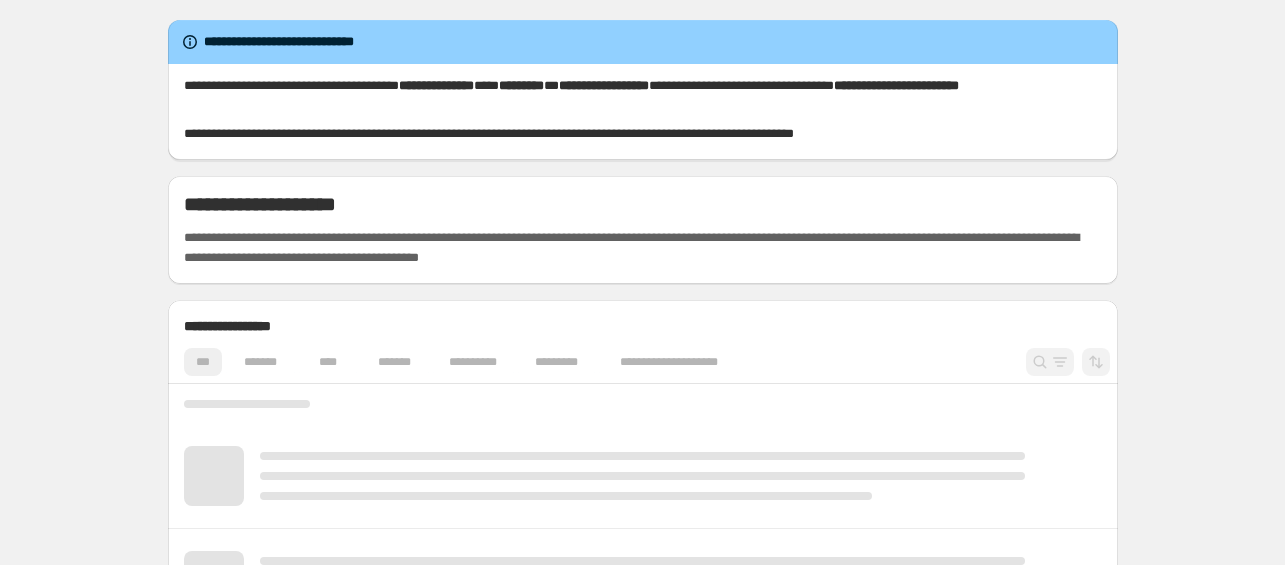 scroll, scrollTop: 0, scrollLeft: 0, axis: both 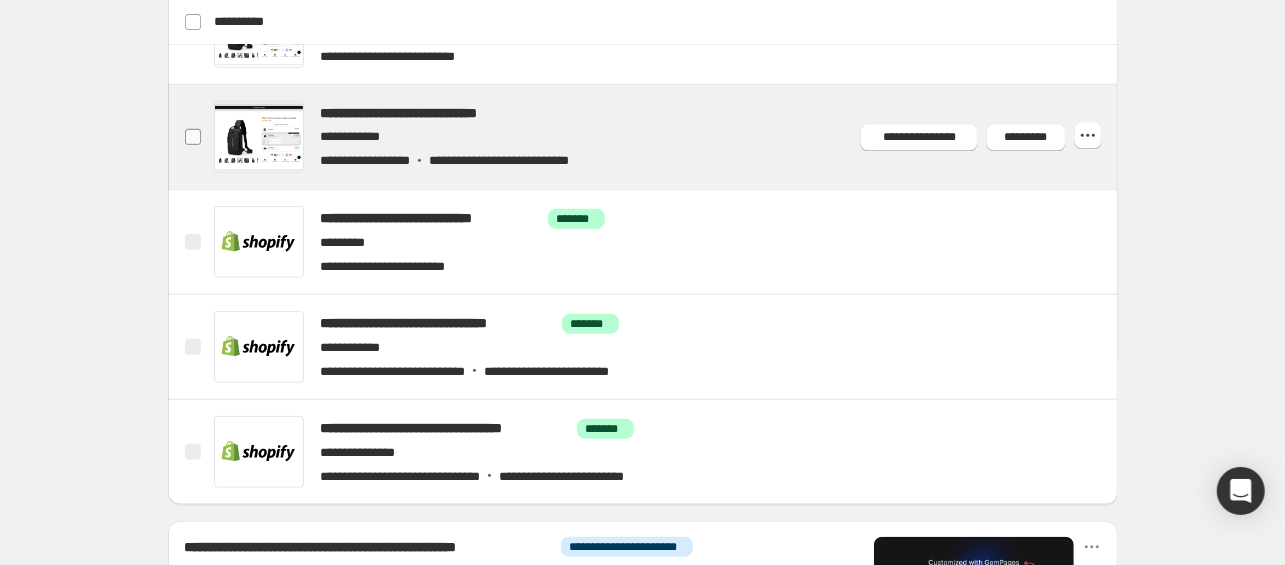 click at bounding box center (193, 137) 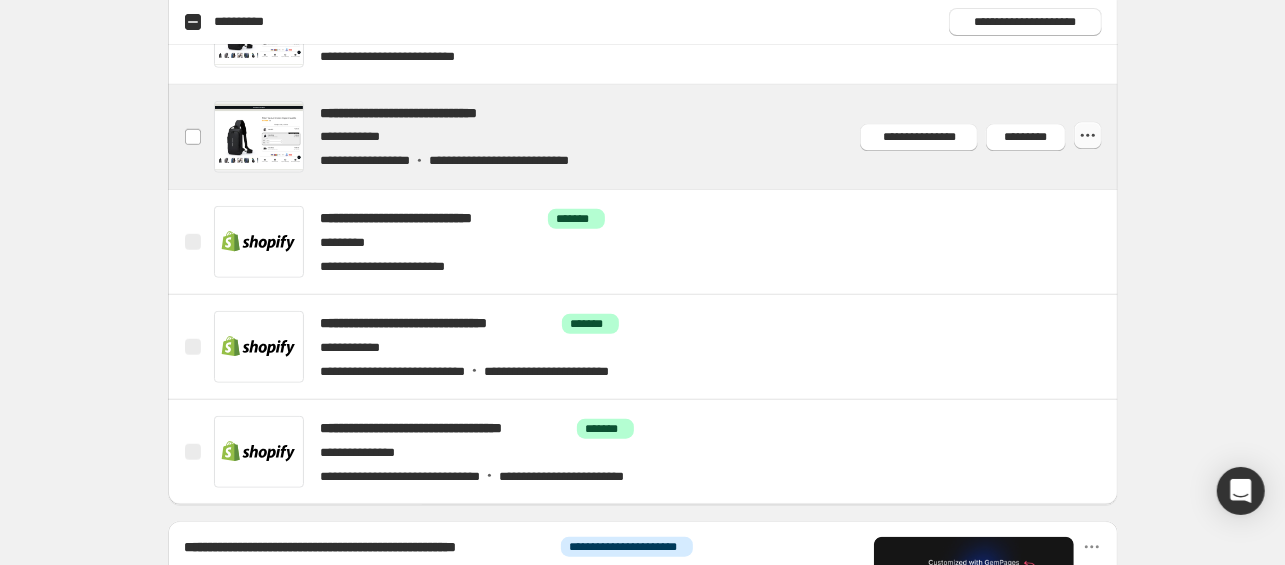 click at bounding box center (1088, 136) 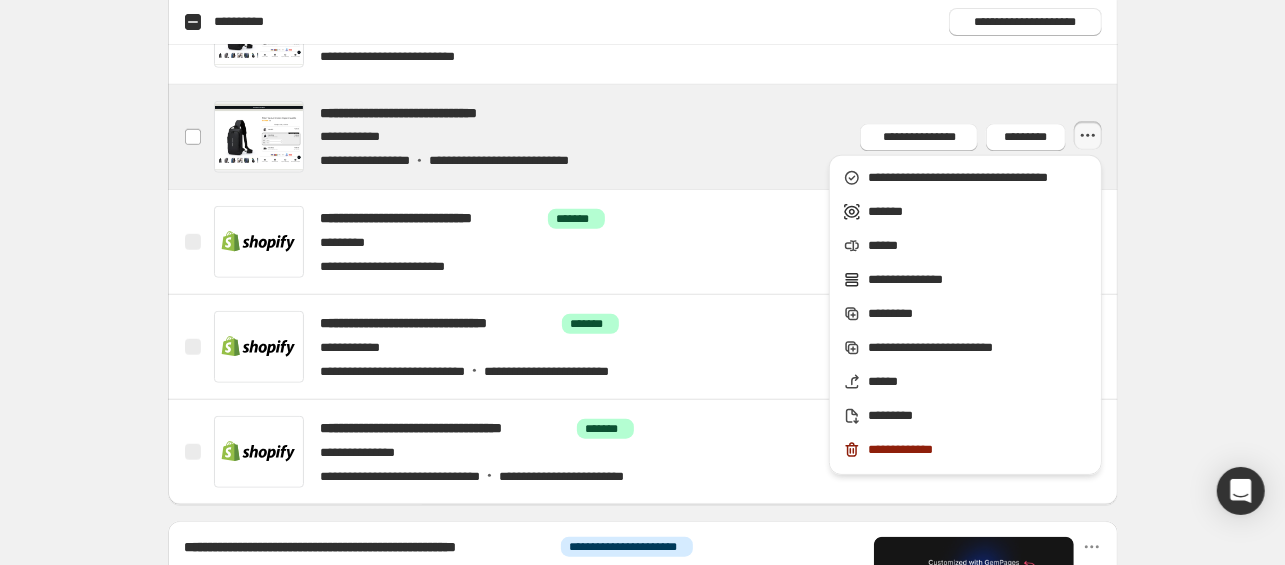 click on "**********" at bounding box center (642, 128) 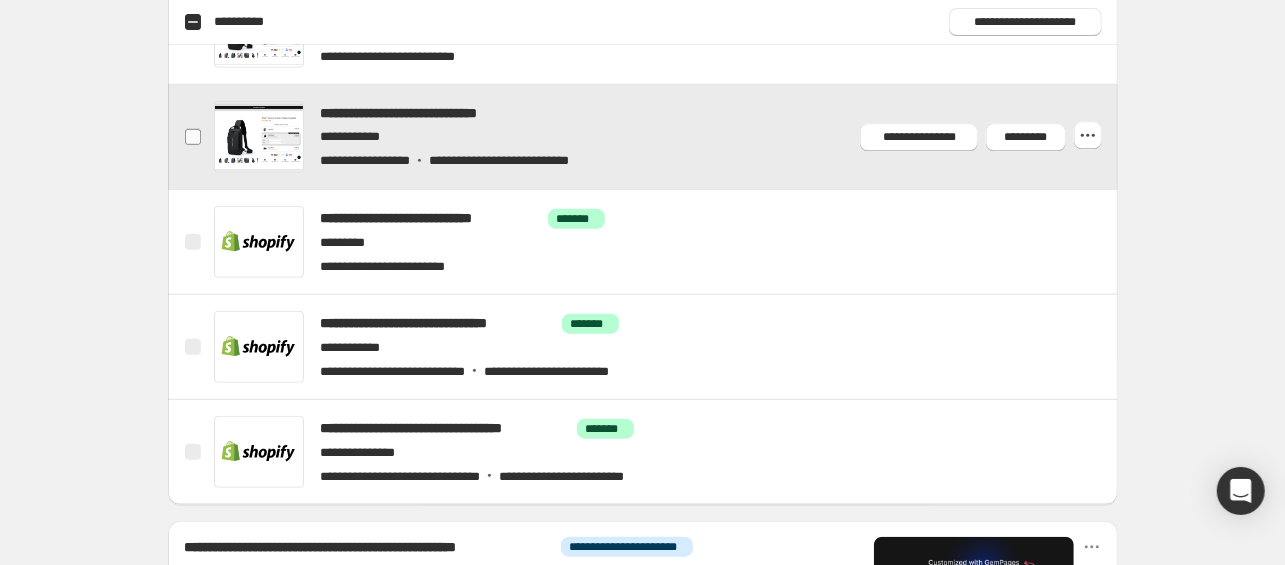click at bounding box center [193, 137] 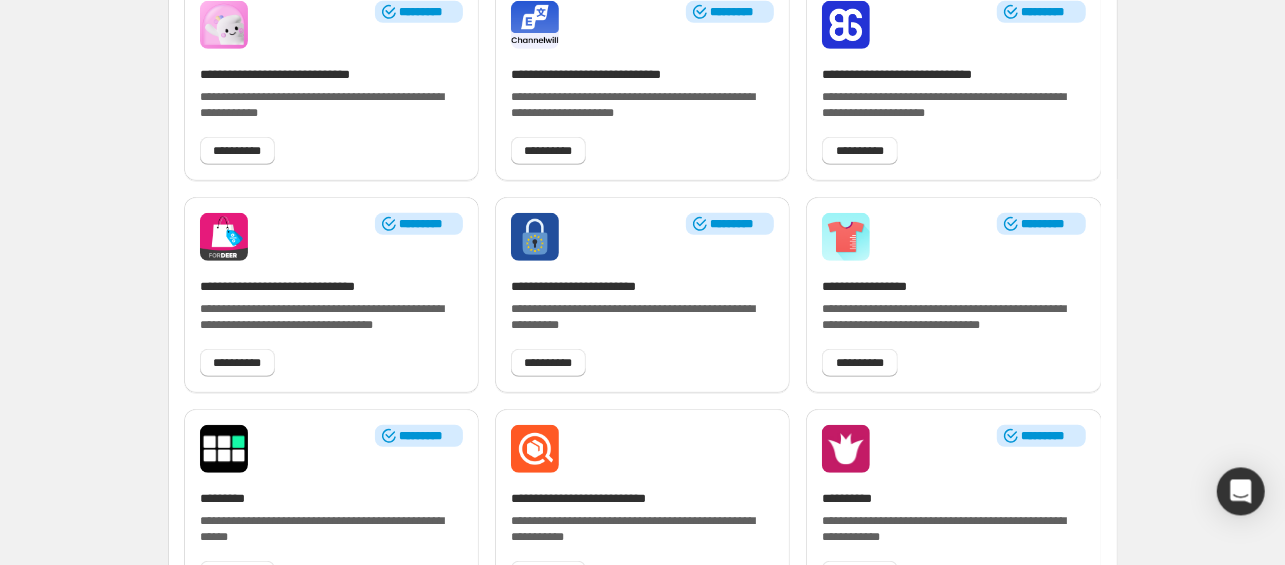 scroll, scrollTop: 643, scrollLeft: 0, axis: vertical 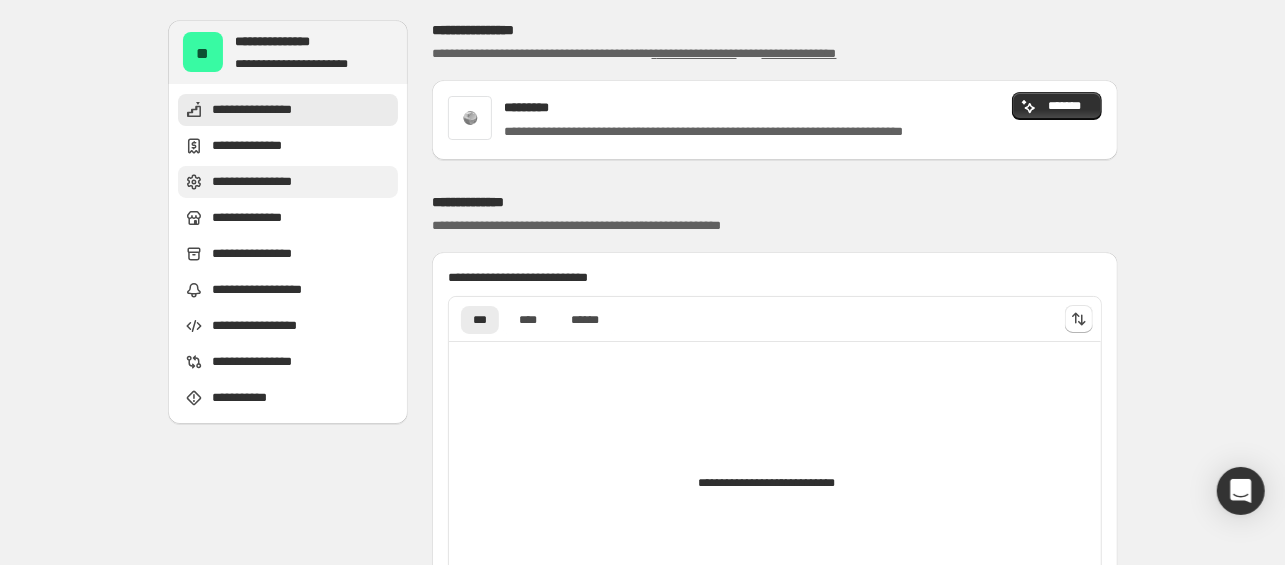 click on "**********" at bounding box center (265, 182) 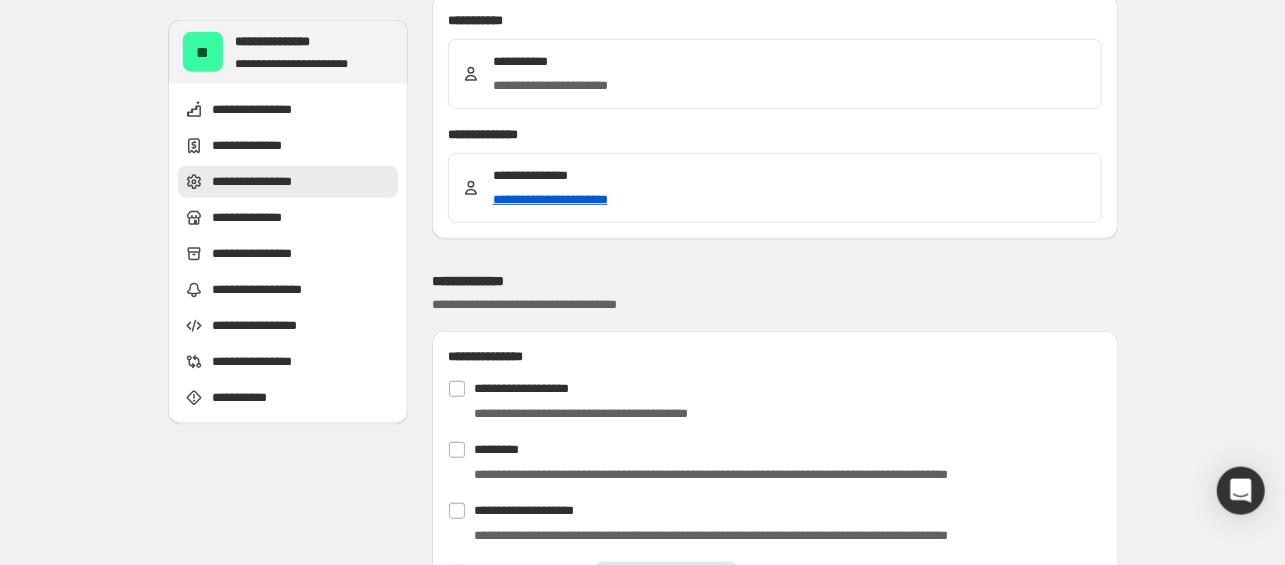 scroll, scrollTop: 792, scrollLeft: 0, axis: vertical 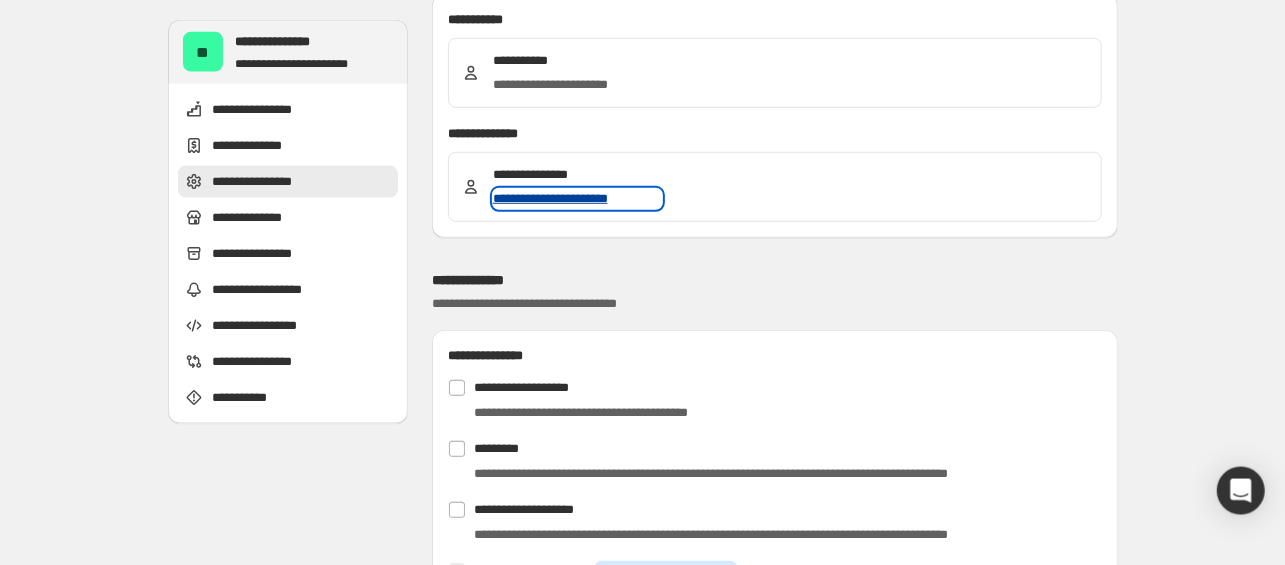 click on "**********" at bounding box center (578, 199) 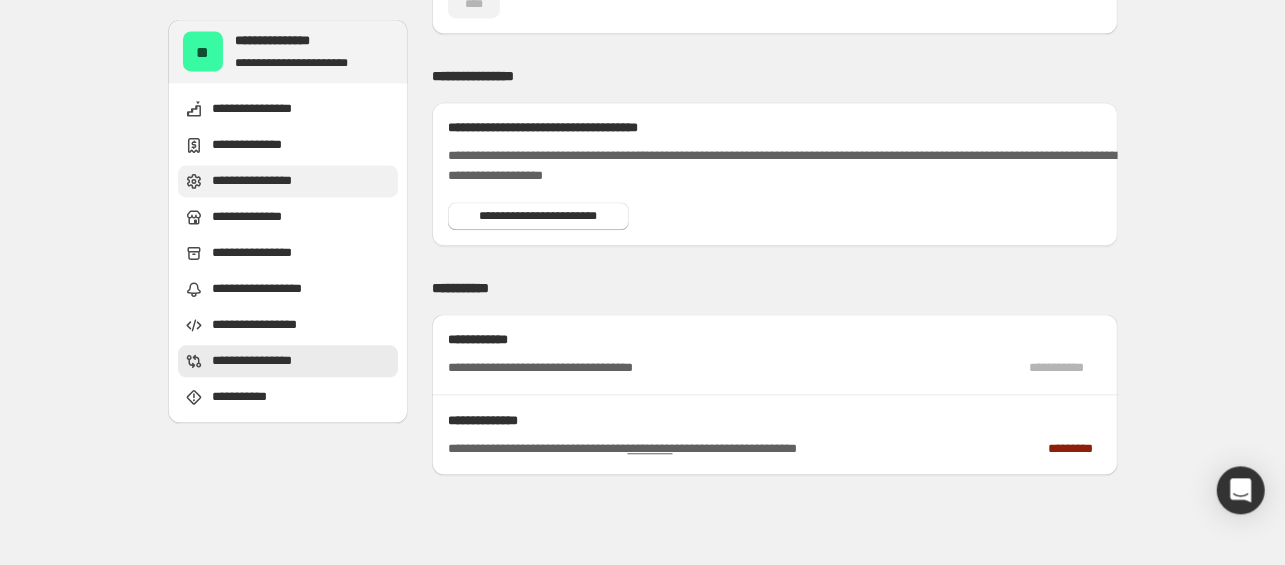 scroll, scrollTop: 2829, scrollLeft: 0, axis: vertical 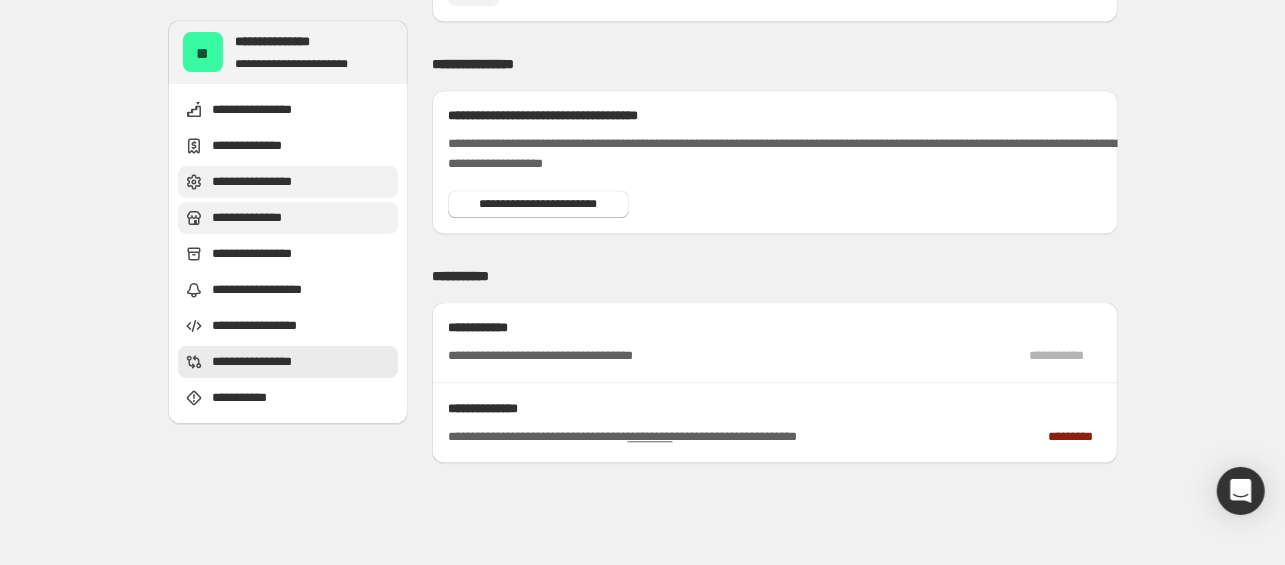 click on "**********" at bounding box center (255, 218) 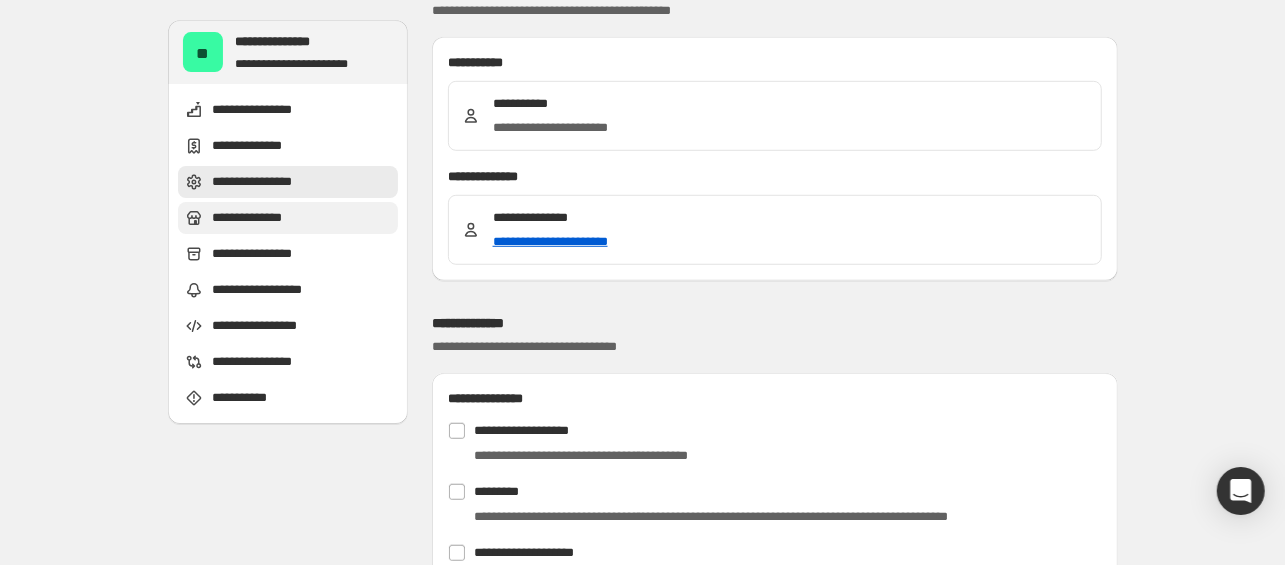 scroll, scrollTop: 701, scrollLeft: 0, axis: vertical 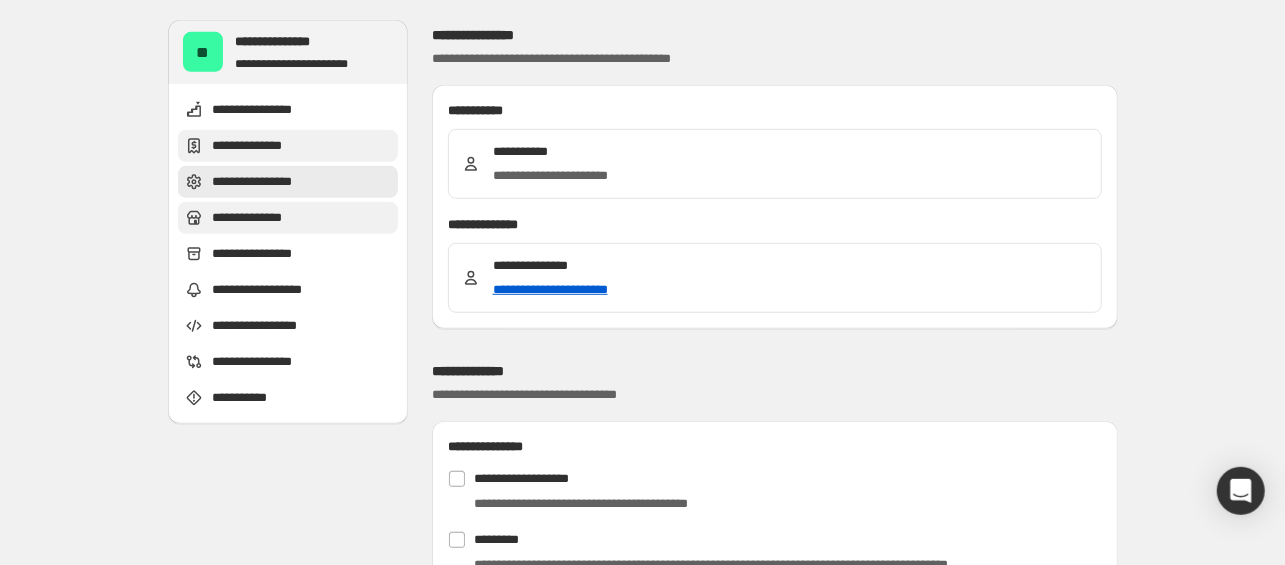 click on "**********" at bounding box center [262, 146] 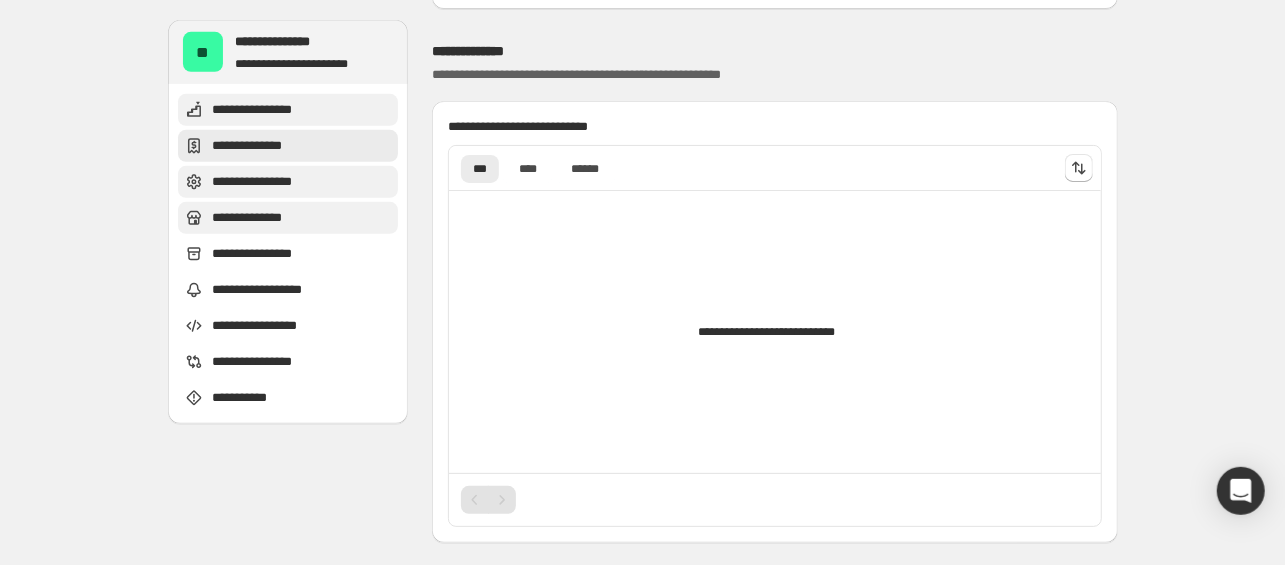 click on "**********" at bounding box center [263, 110] 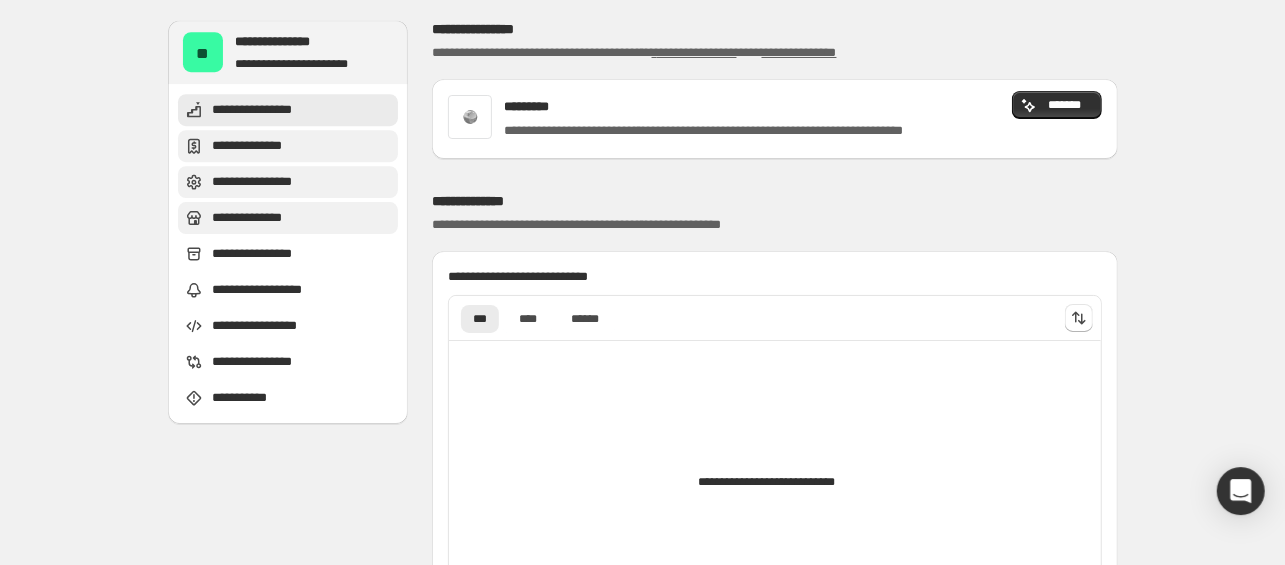 scroll, scrollTop: 0, scrollLeft: 0, axis: both 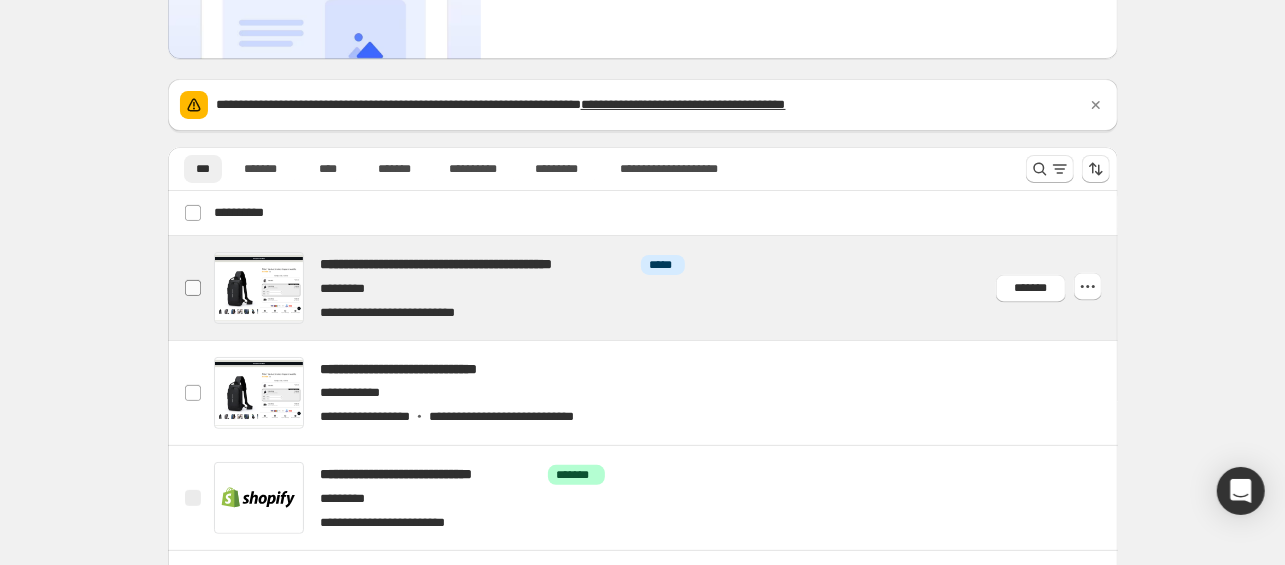 click at bounding box center (193, 288) 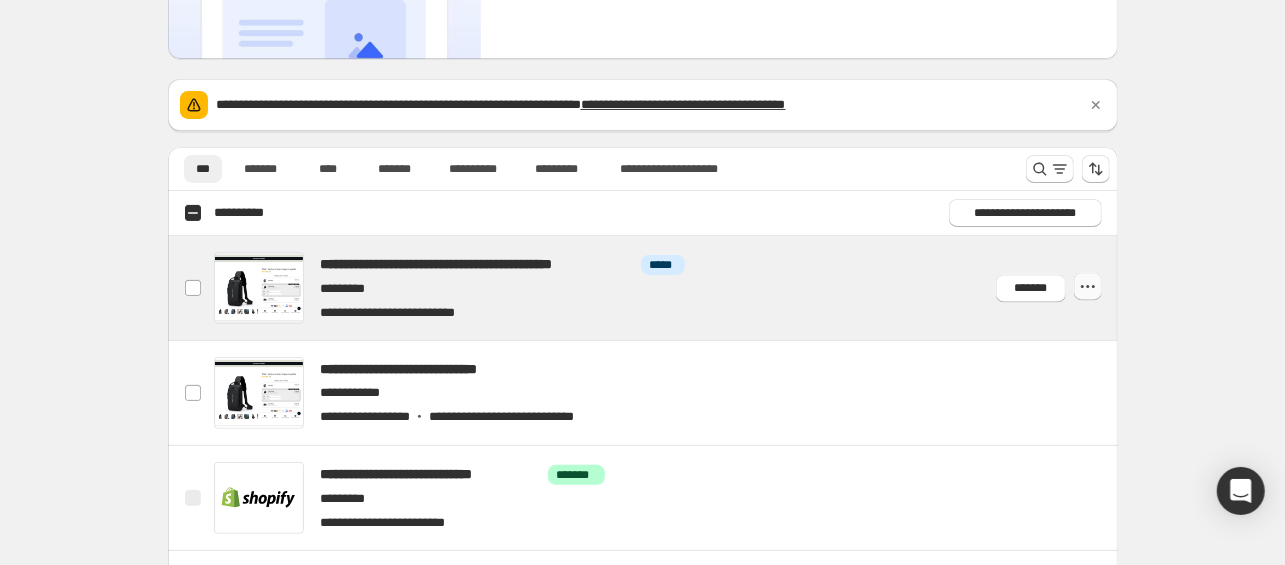click 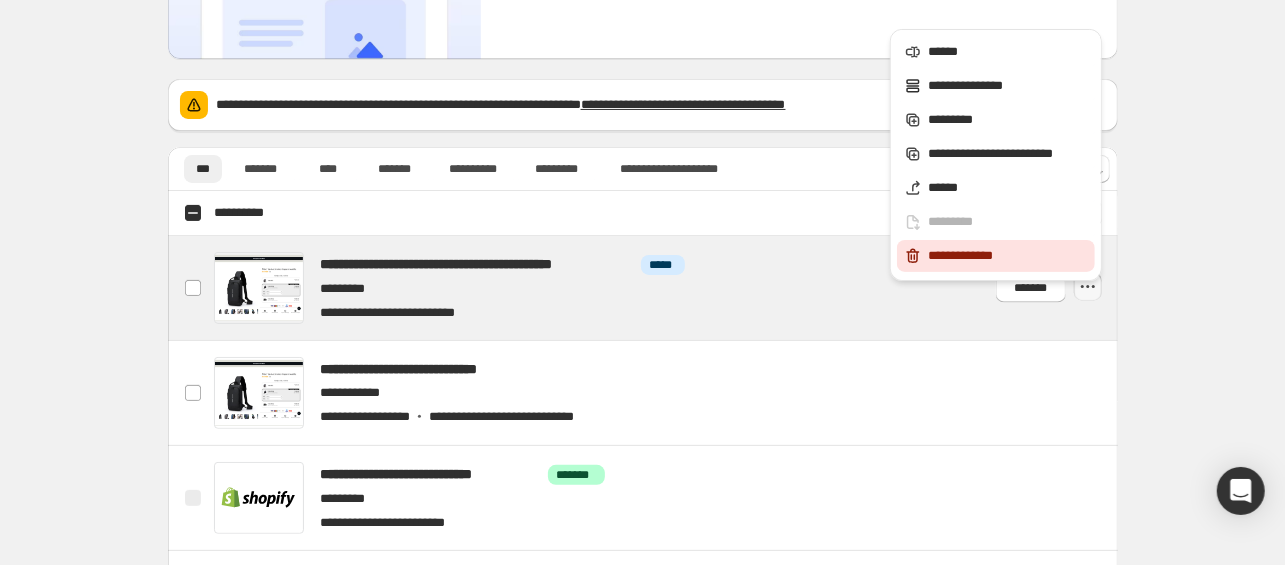 click on "**********" at bounding box center [1009, 256] 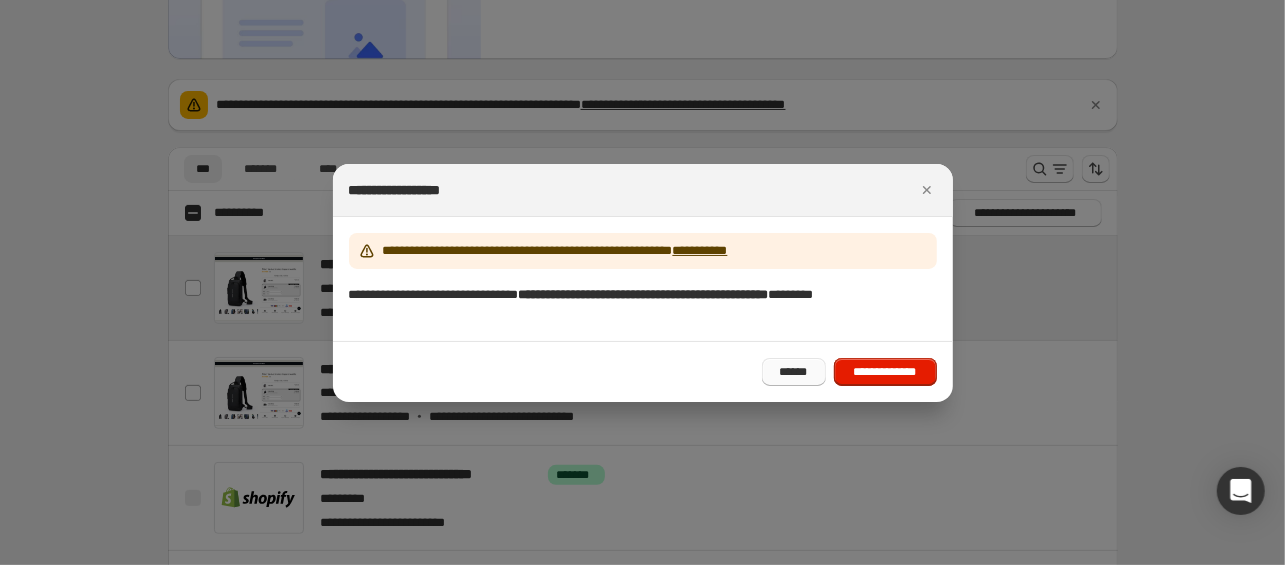 click on "******" at bounding box center [794, 372] 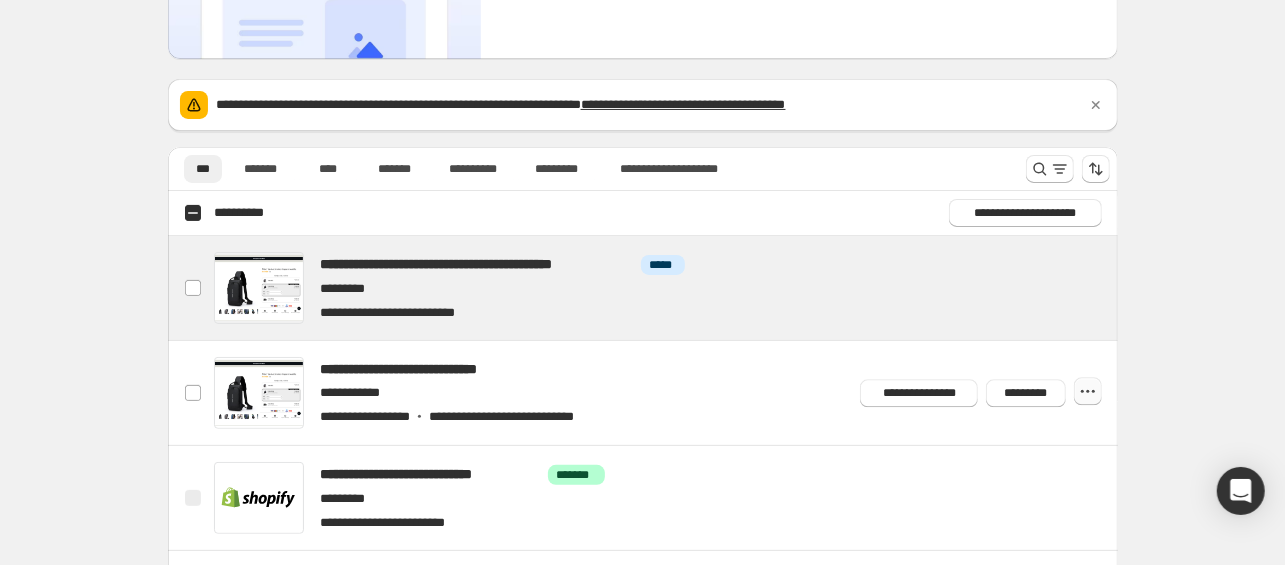 click 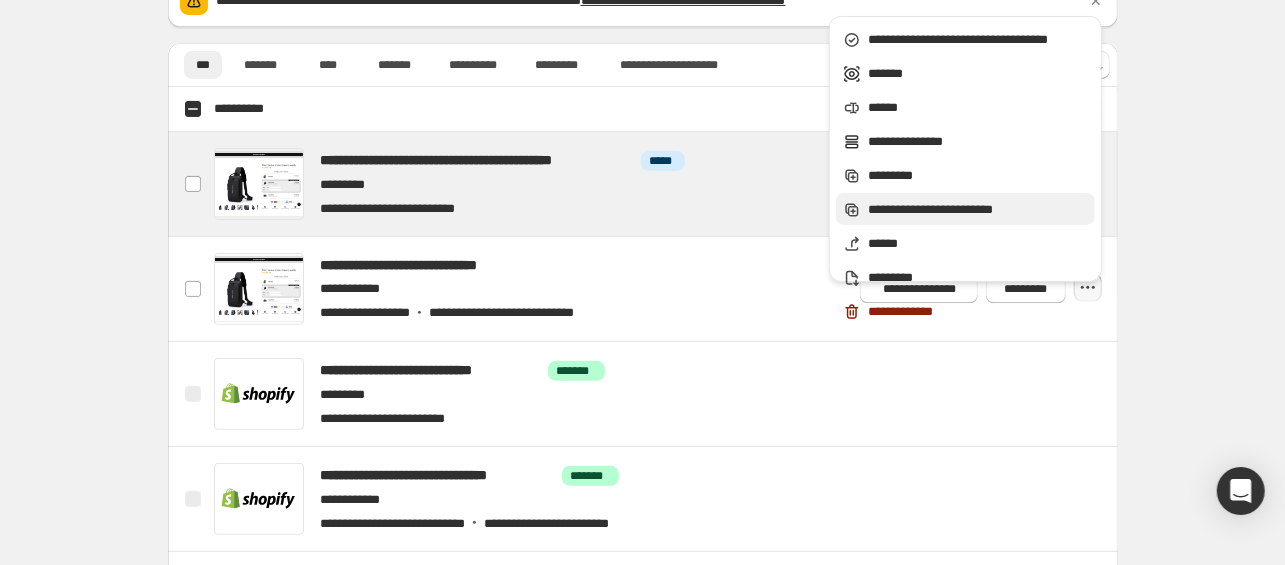 scroll, scrollTop: 321, scrollLeft: 0, axis: vertical 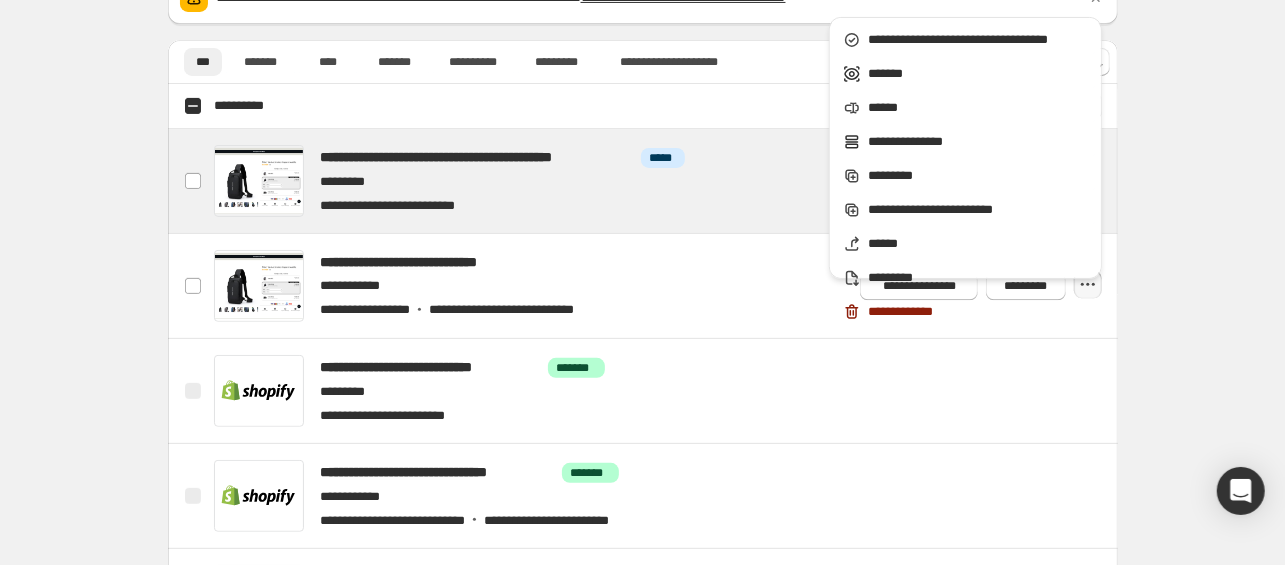 click on "**********" at bounding box center [642, 190] 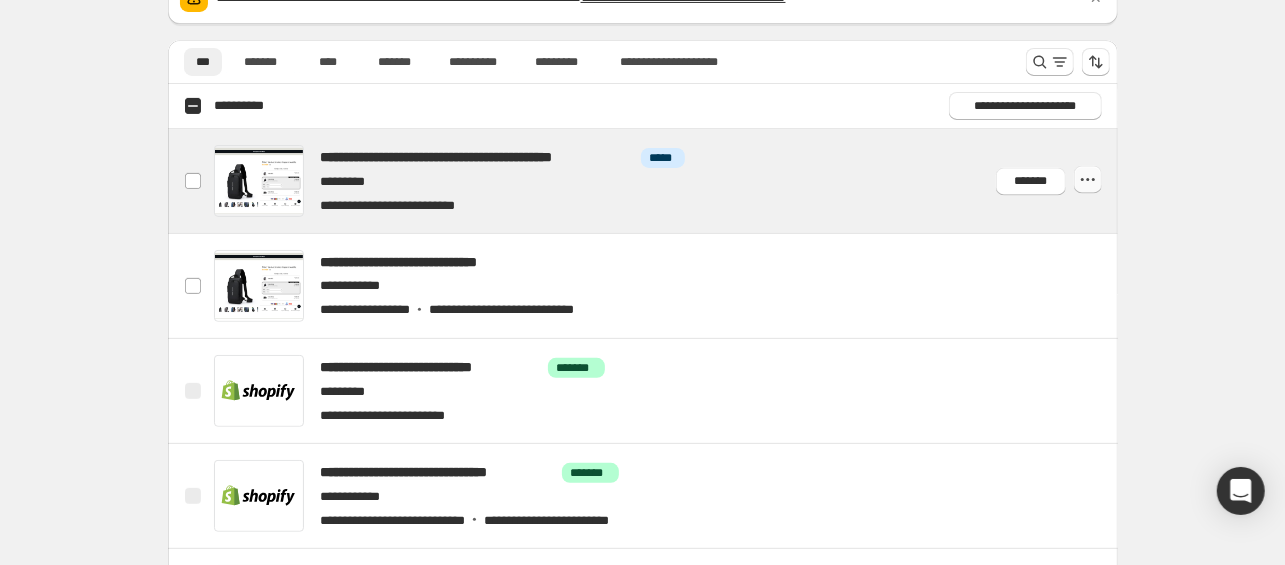 click 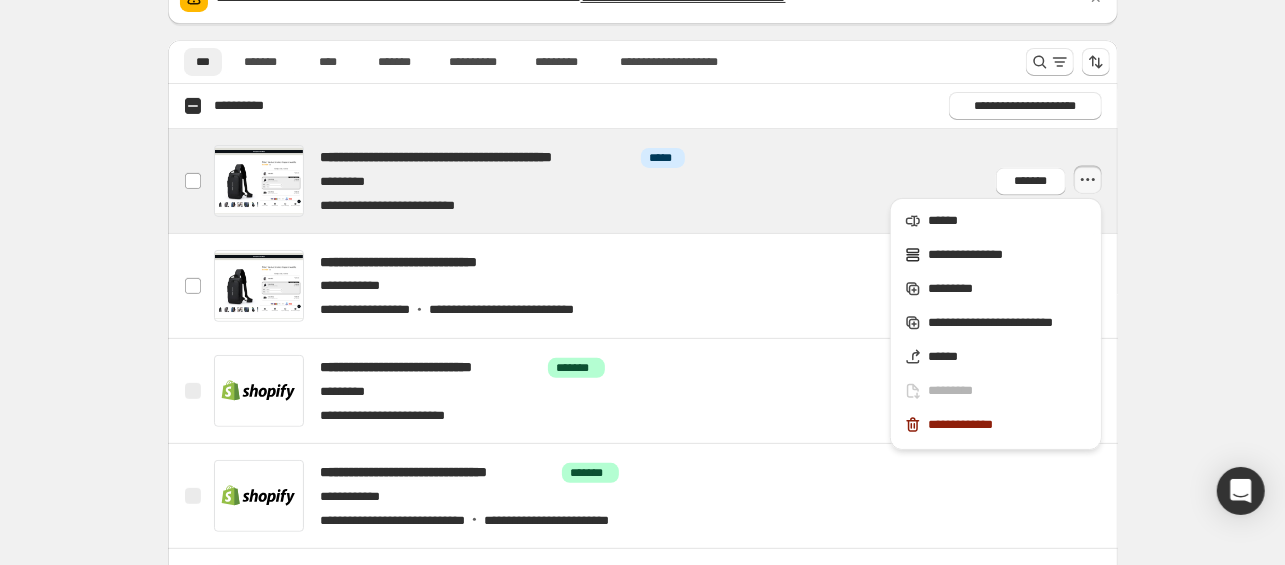 click on "**********" at bounding box center (642, 190) 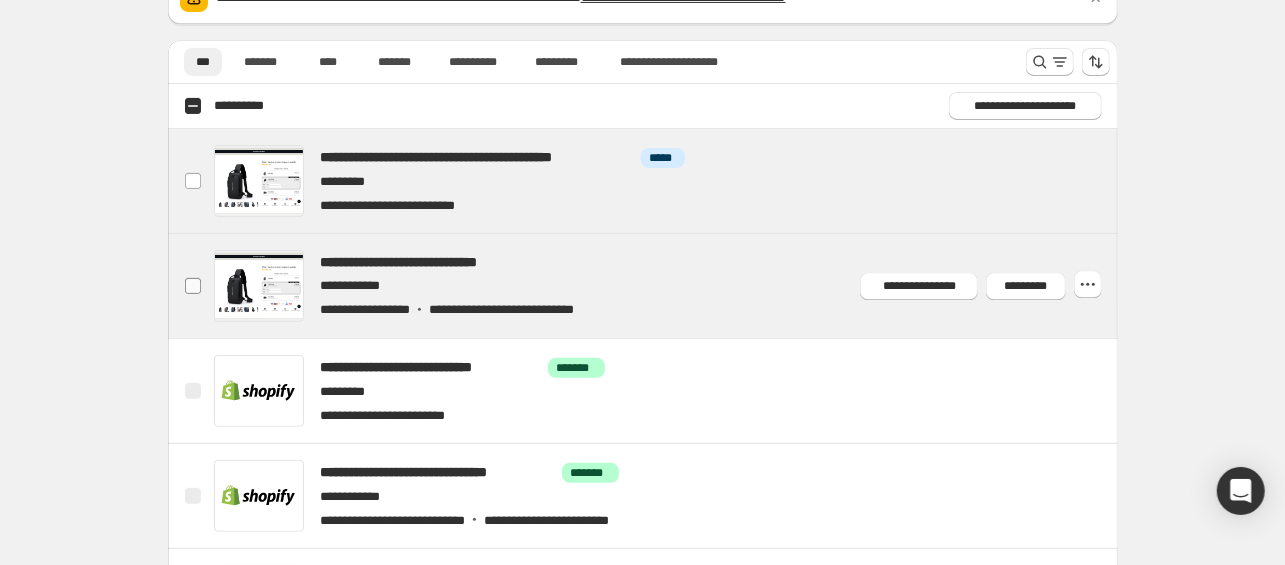 click at bounding box center (193, 286) 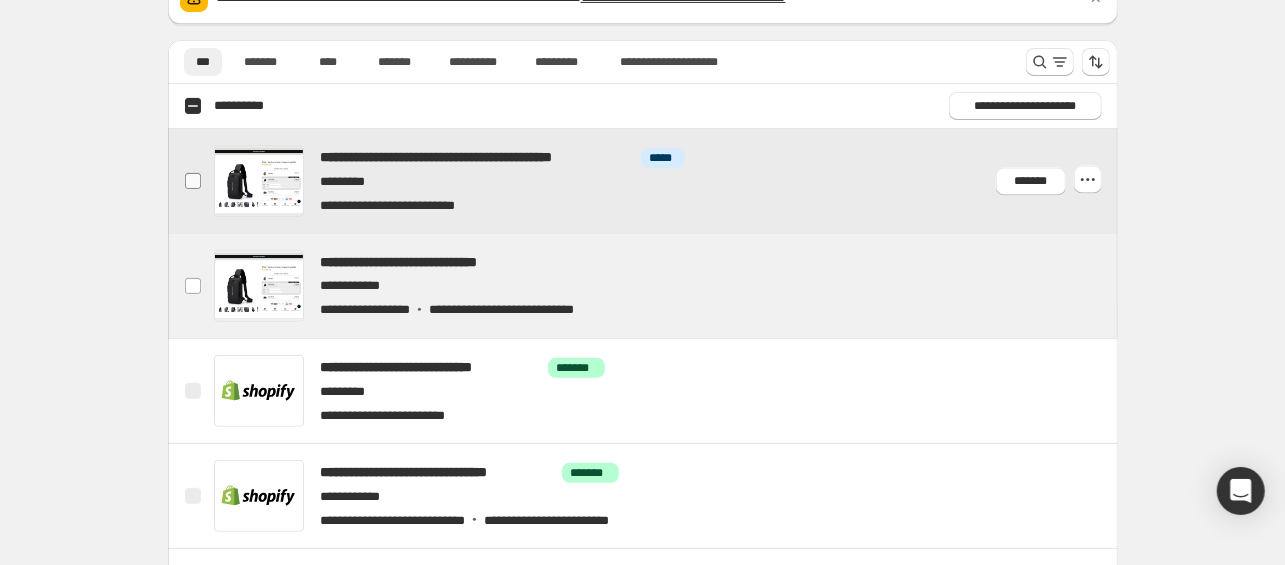 click at bounding box center [193, 181] 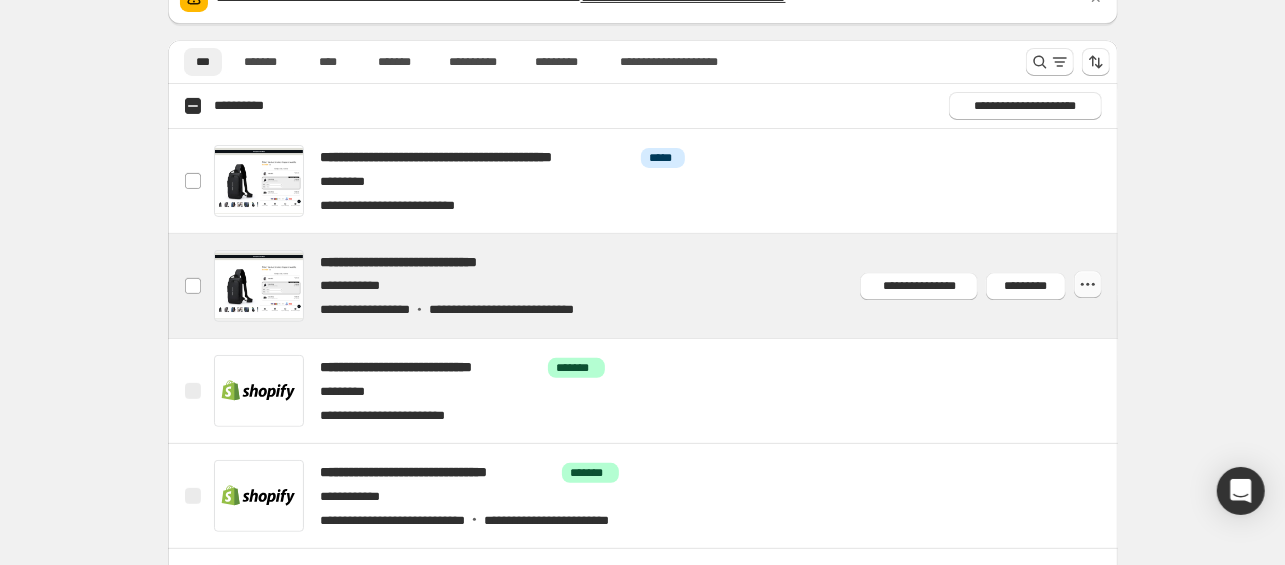 click 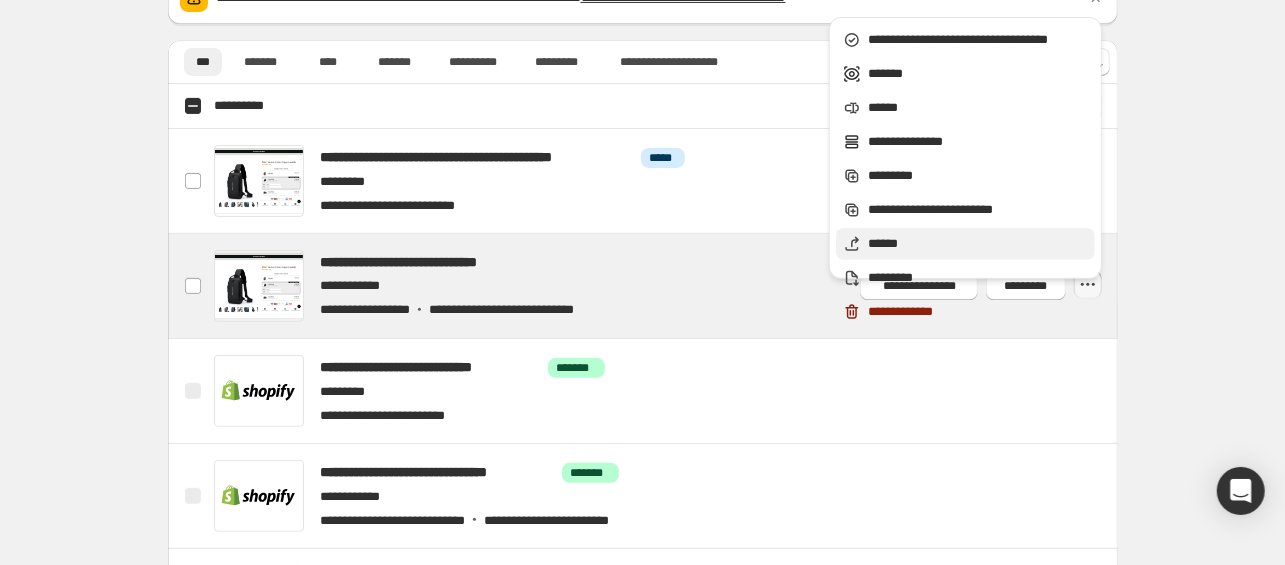 click on "******" at bounding box center (978, 244) 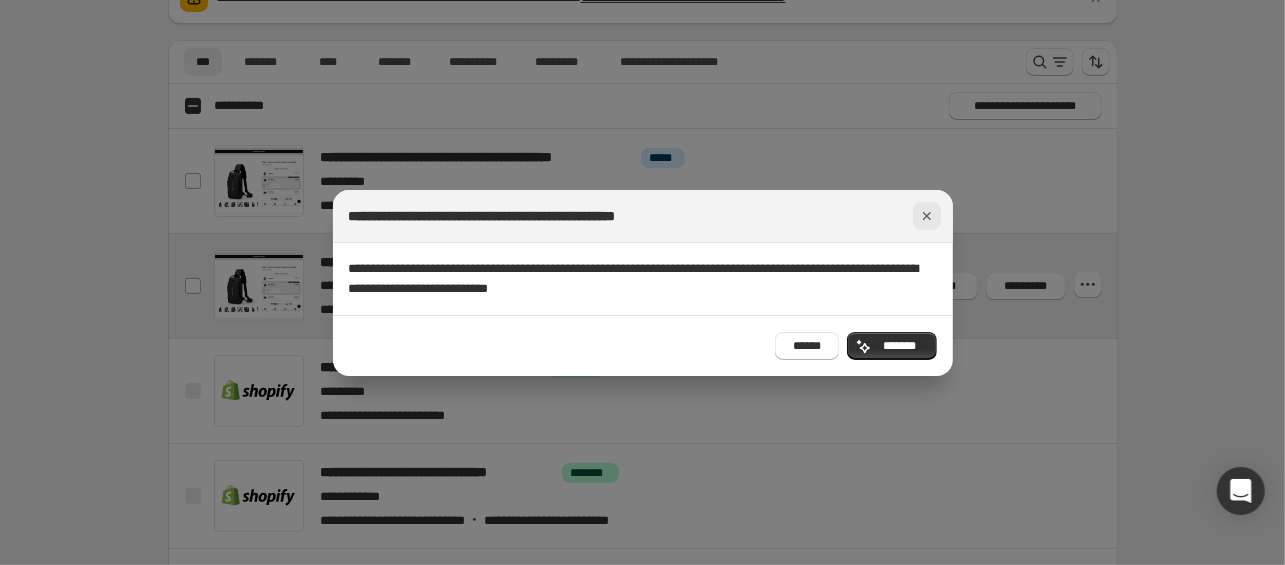 click 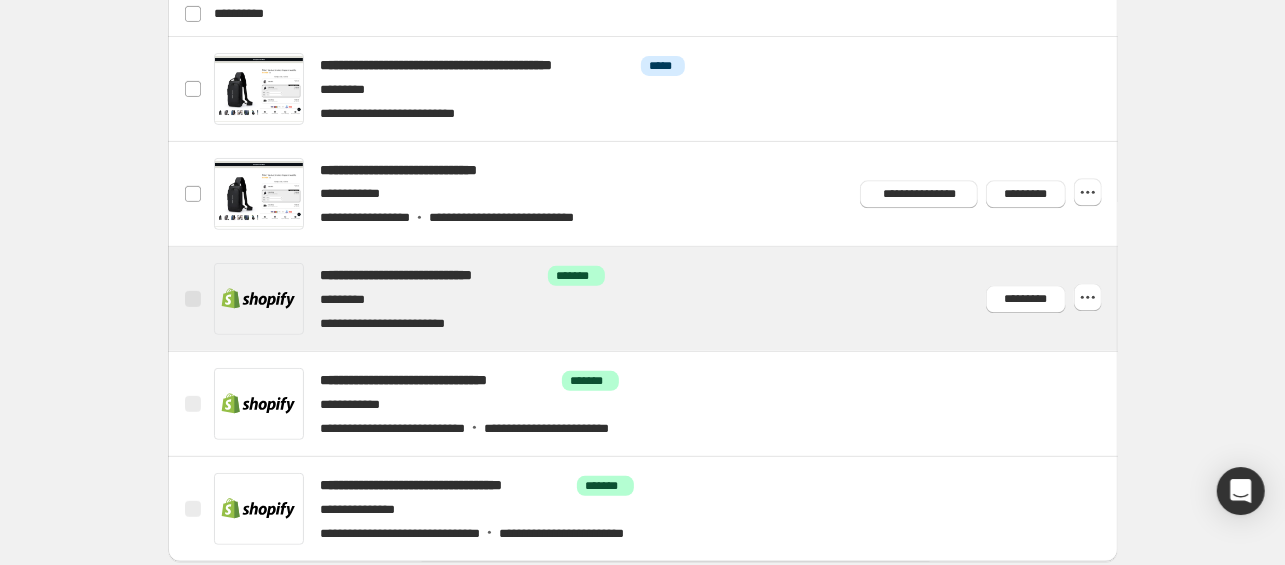 scroll, scrollTop: 457, scrollLeft: 0, axis: vertical 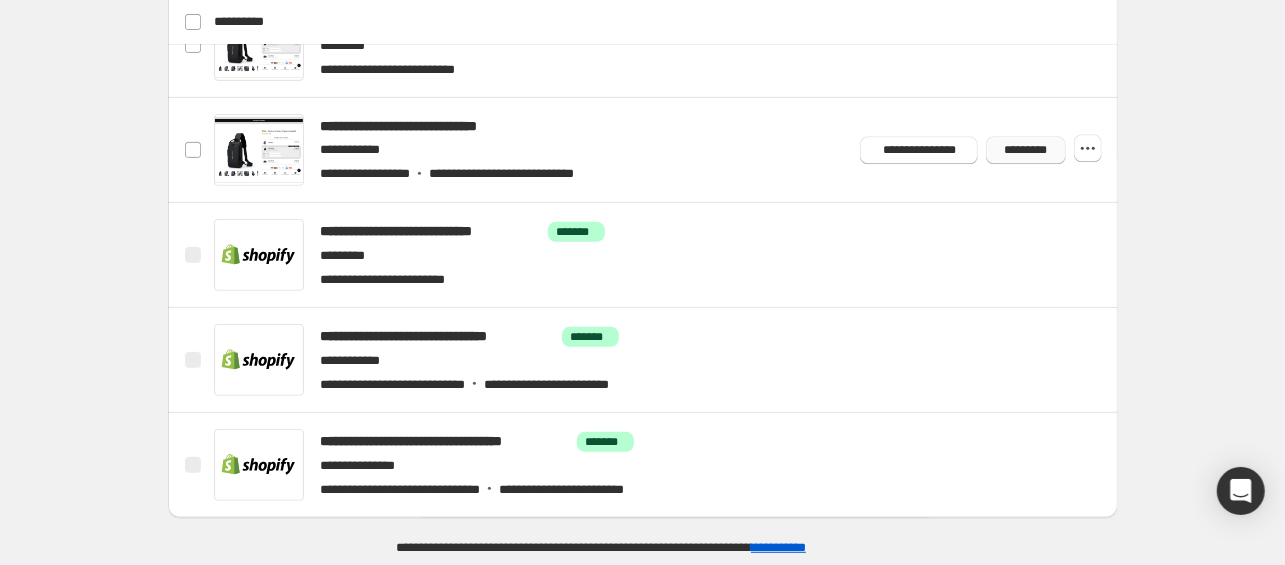 click on "*********" at bounding box center [1025, 150] 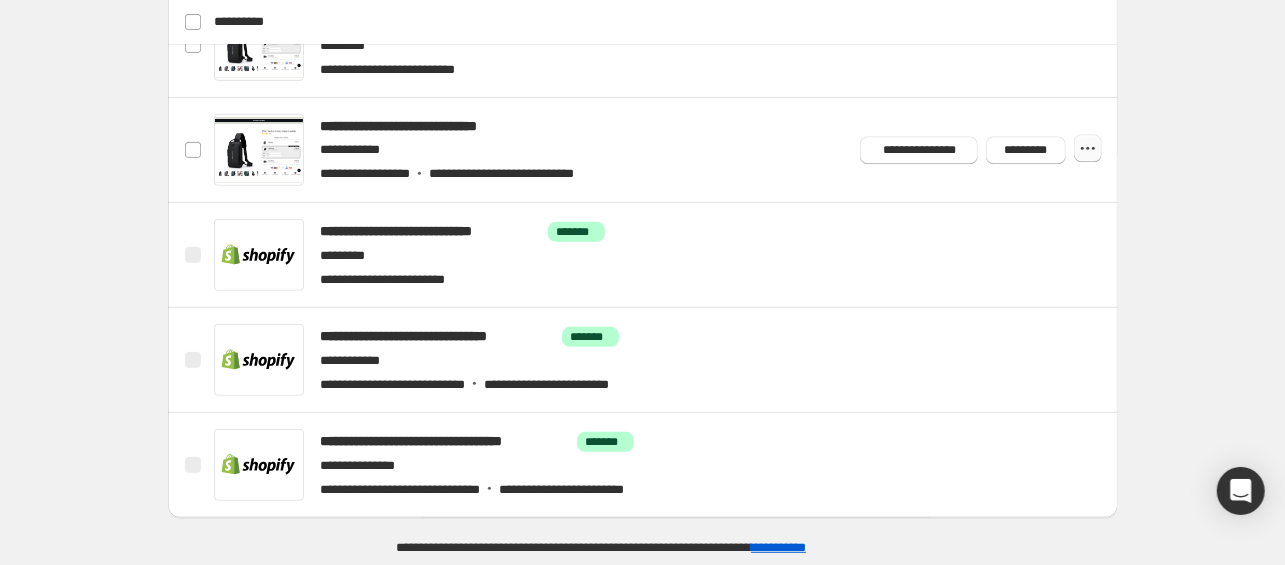click 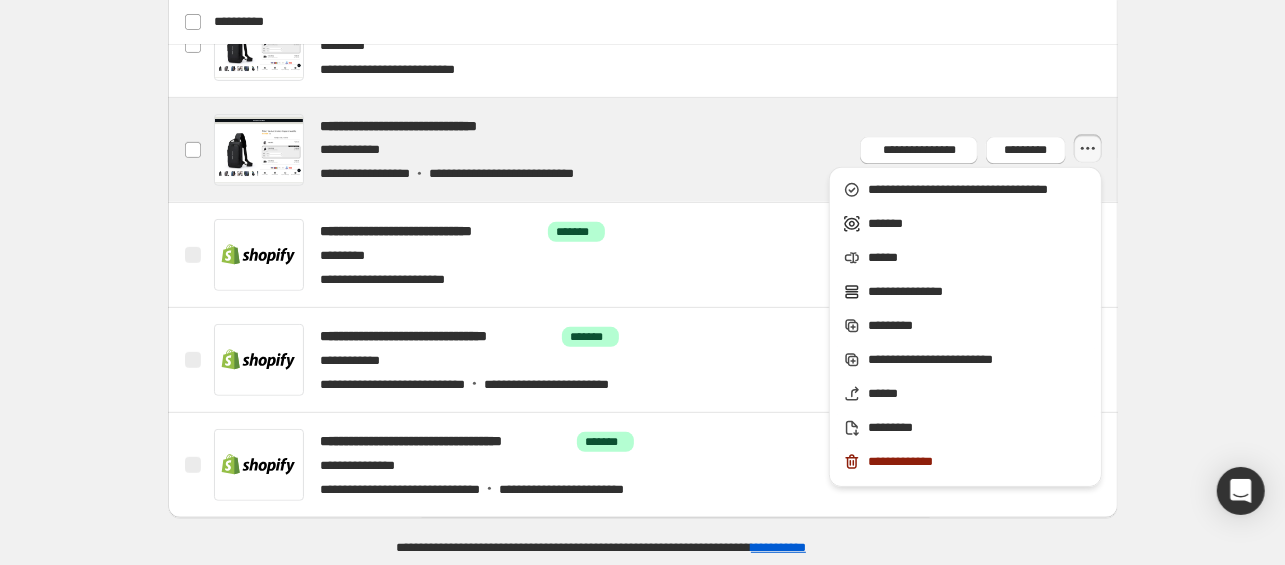 click at bounding box center [666, 150] 